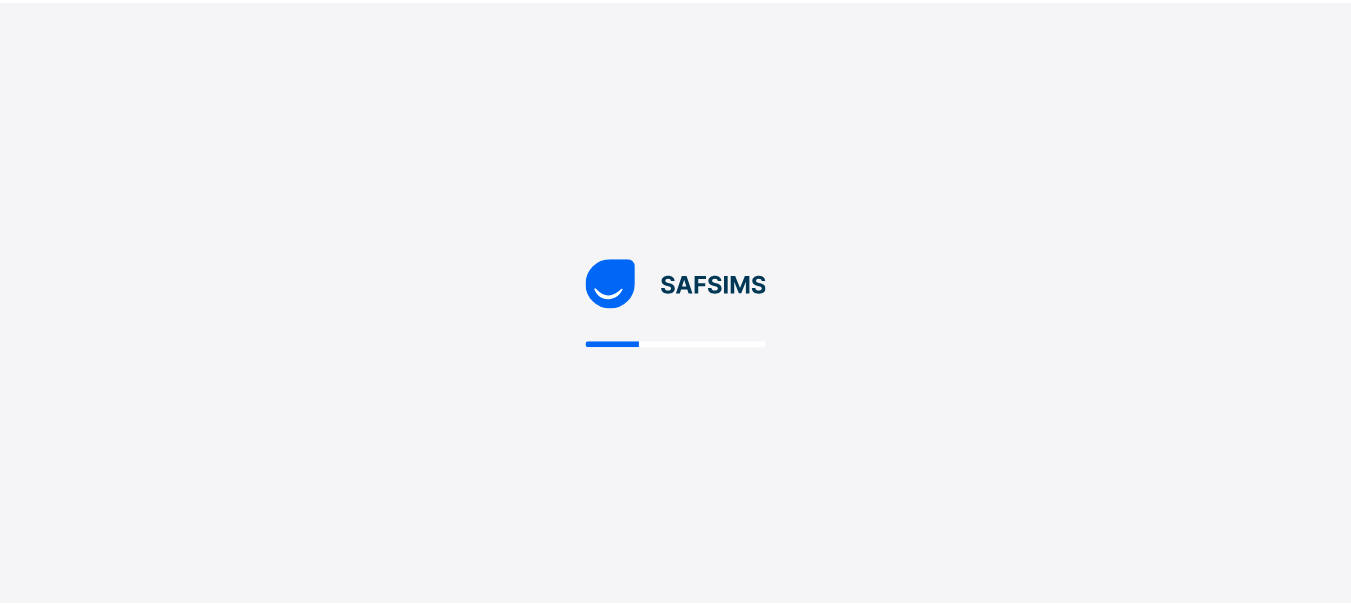 scroll, scrollTop: 0, scrollLeft: 0, axis: both 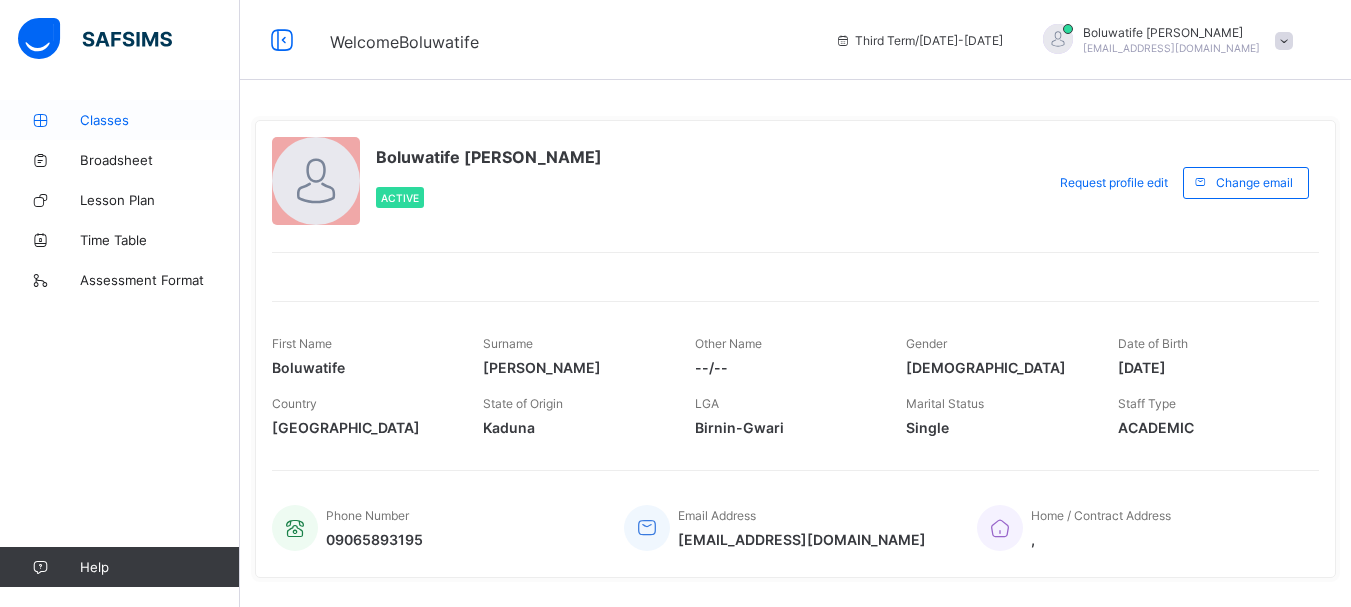 click on "Classes" at bounding box center [160, 120] 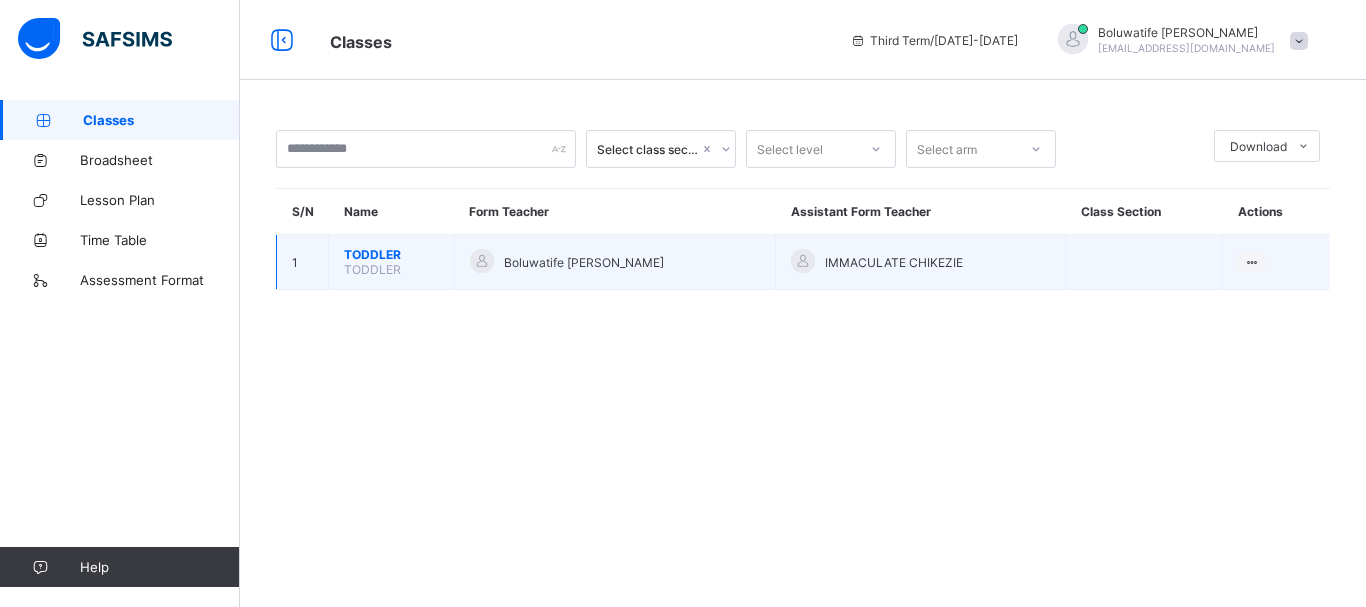 click on "TODDLER" at bounding box center [391, 254] 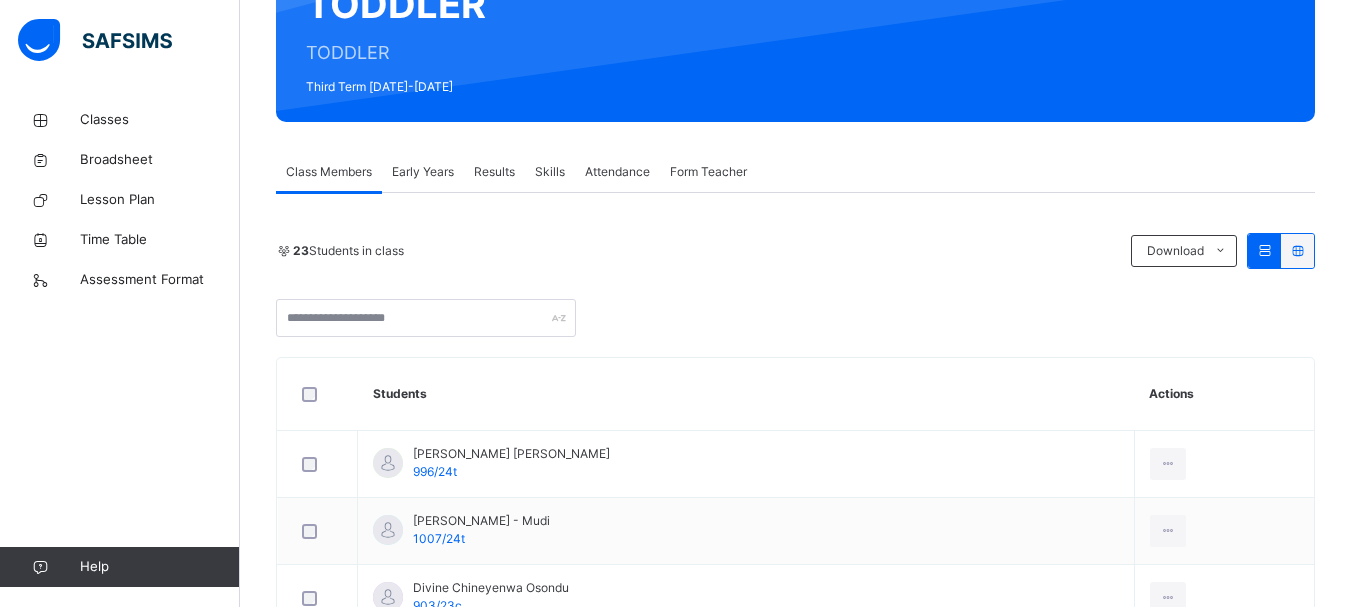 scroll, scrollTop: 240, scrollLeft: 0, axis: vertical 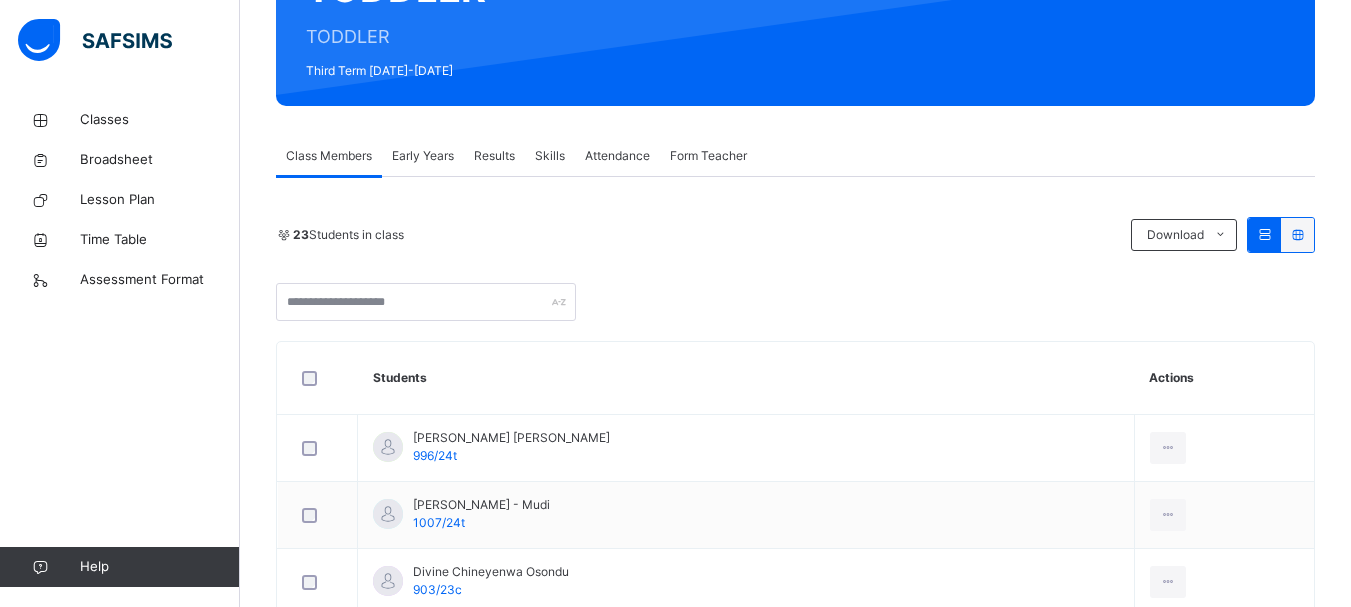 click on "Early Years" at bounding box center [423, 156] 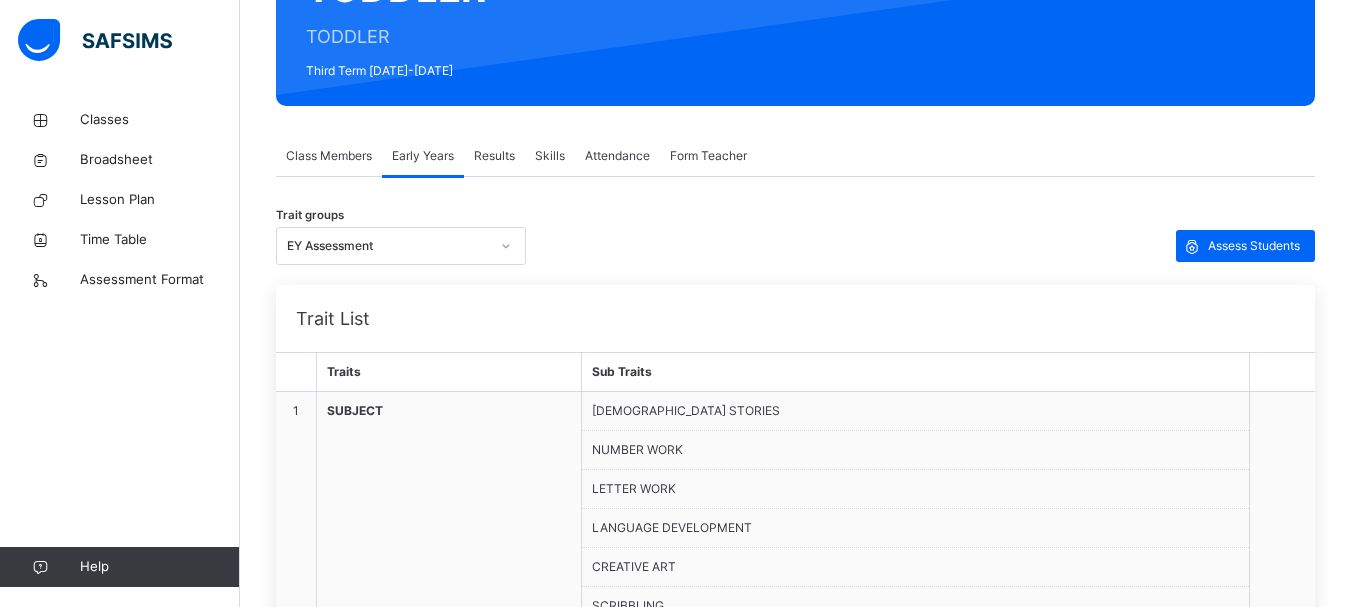 click on "Class Members" at bounding box center (329, 156) 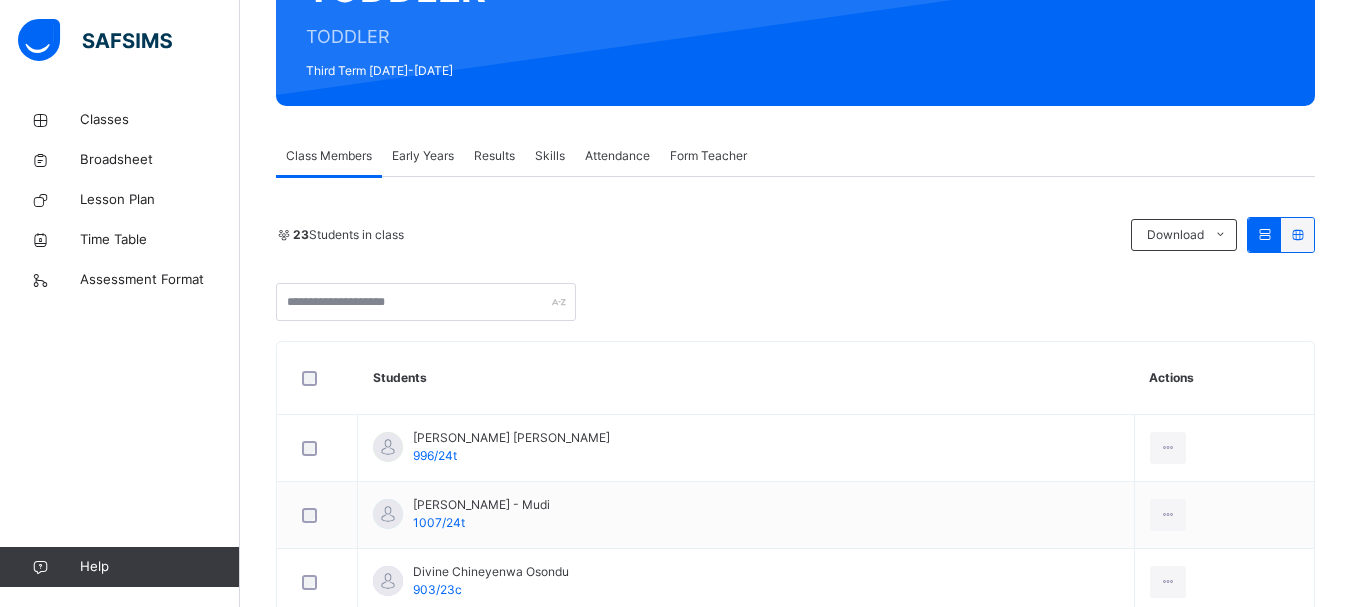 click on "Results" at bounding box center [494, 156] 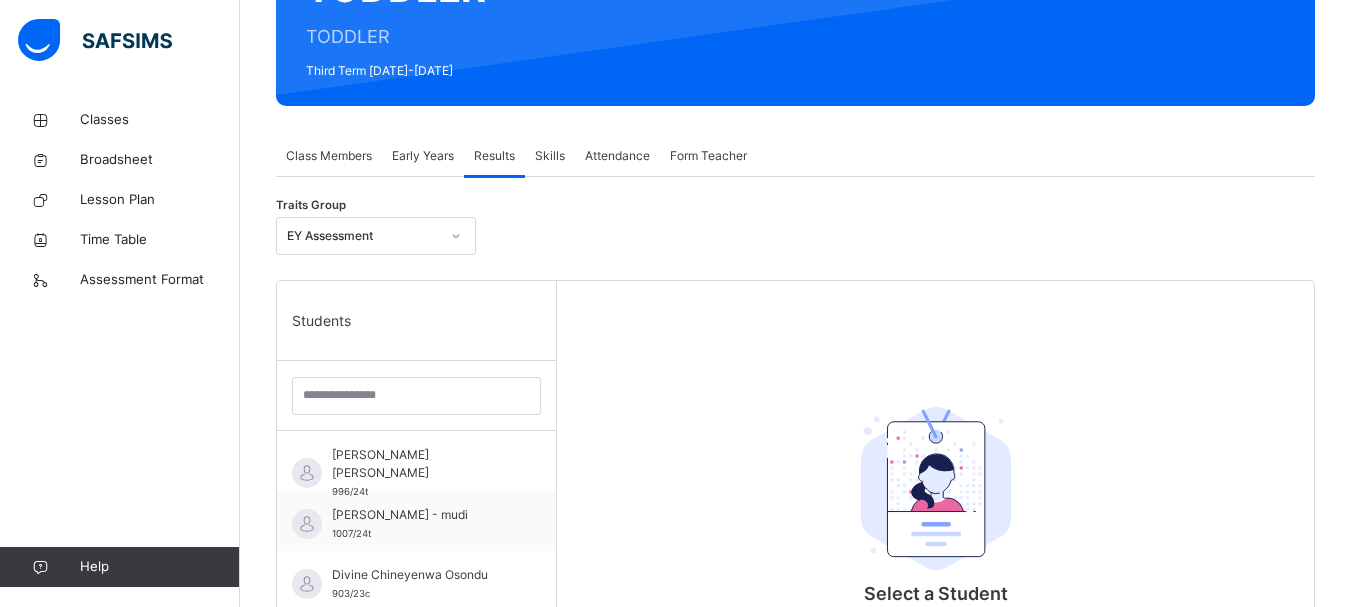 click on "Skills" at bounding box center (550, 156) 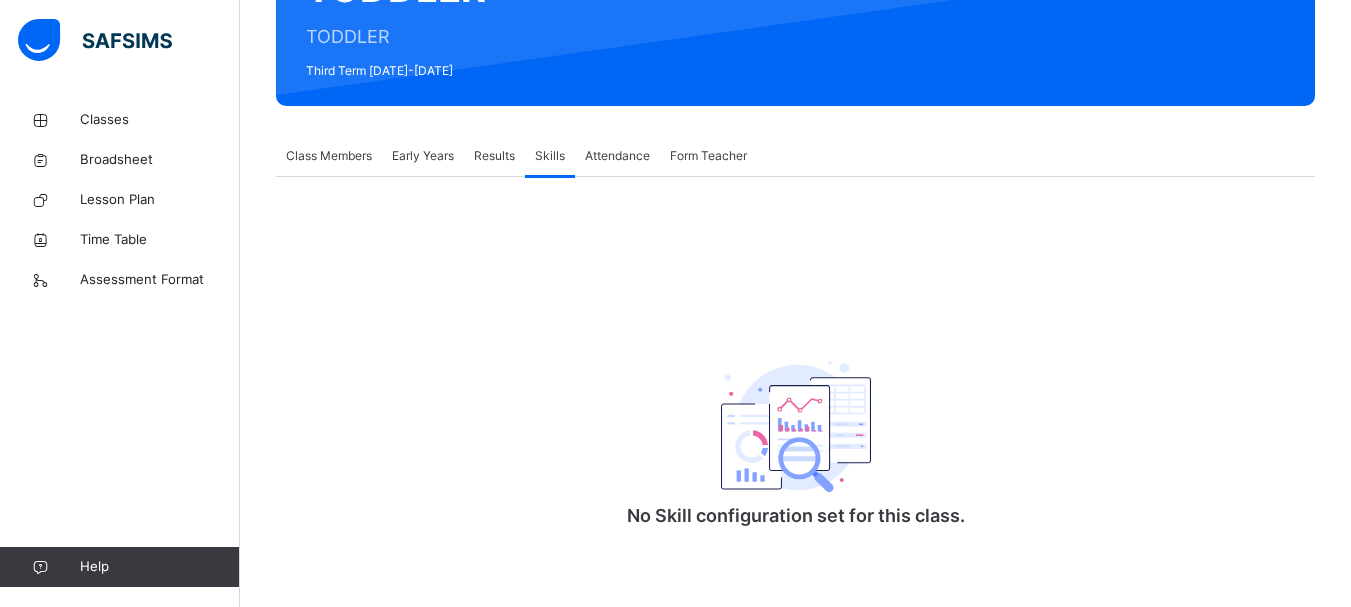 click on "Class Members" at bounding box center (329, 156) 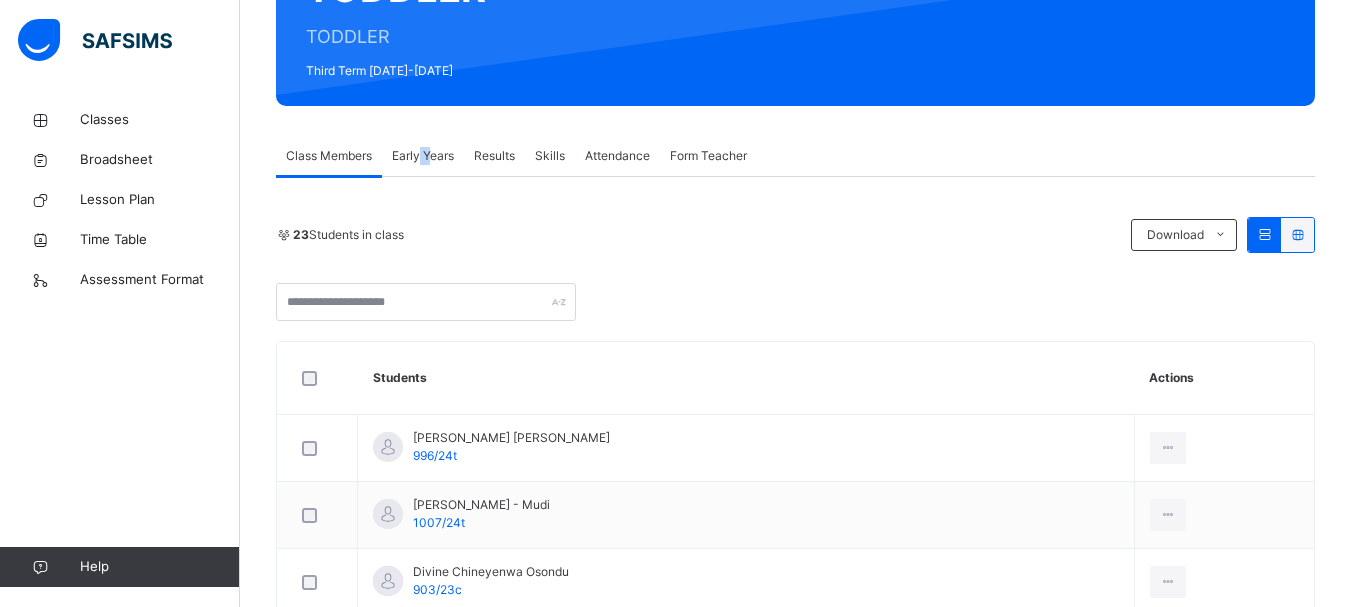 click on "Early Years" at bounding box center (423, 156) 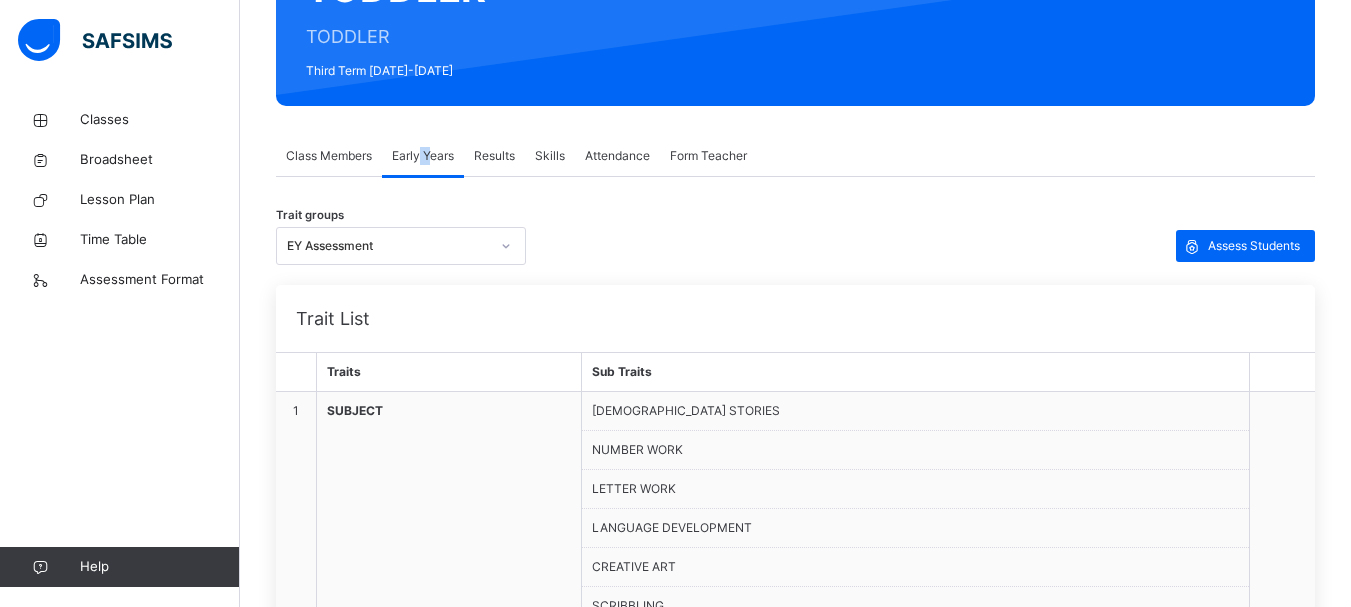click on "Early Years" at bounding box center (423, 156) 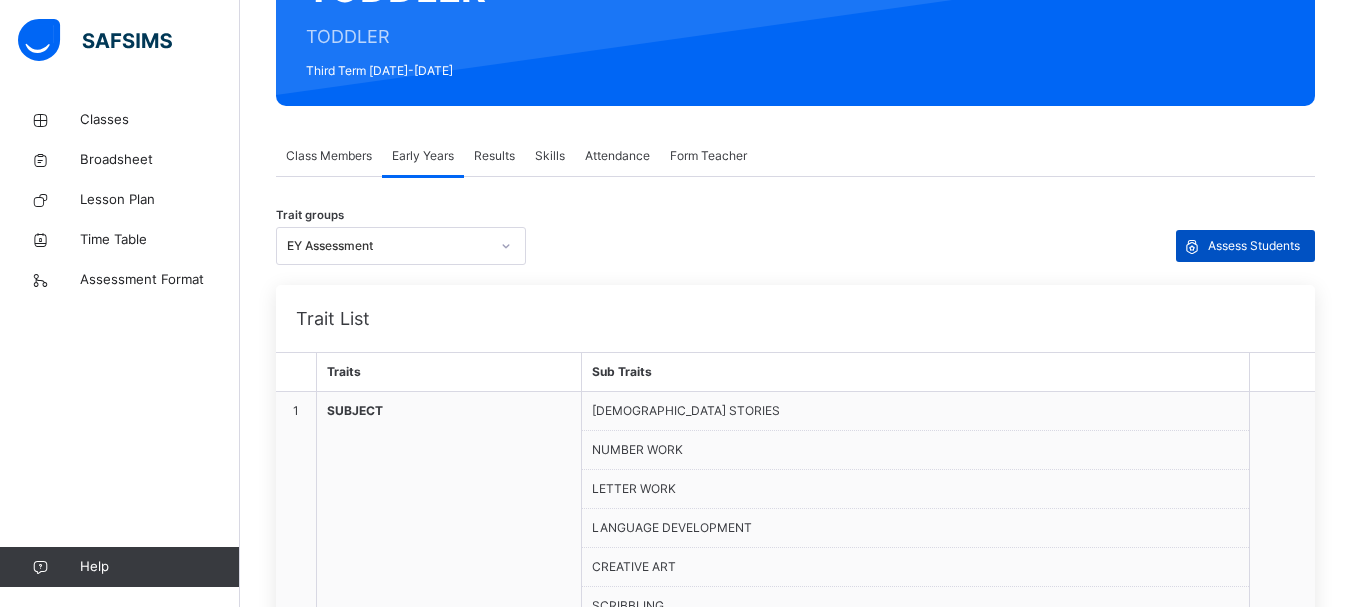 click on "Assess Students" at bounding box center [1254, 246] 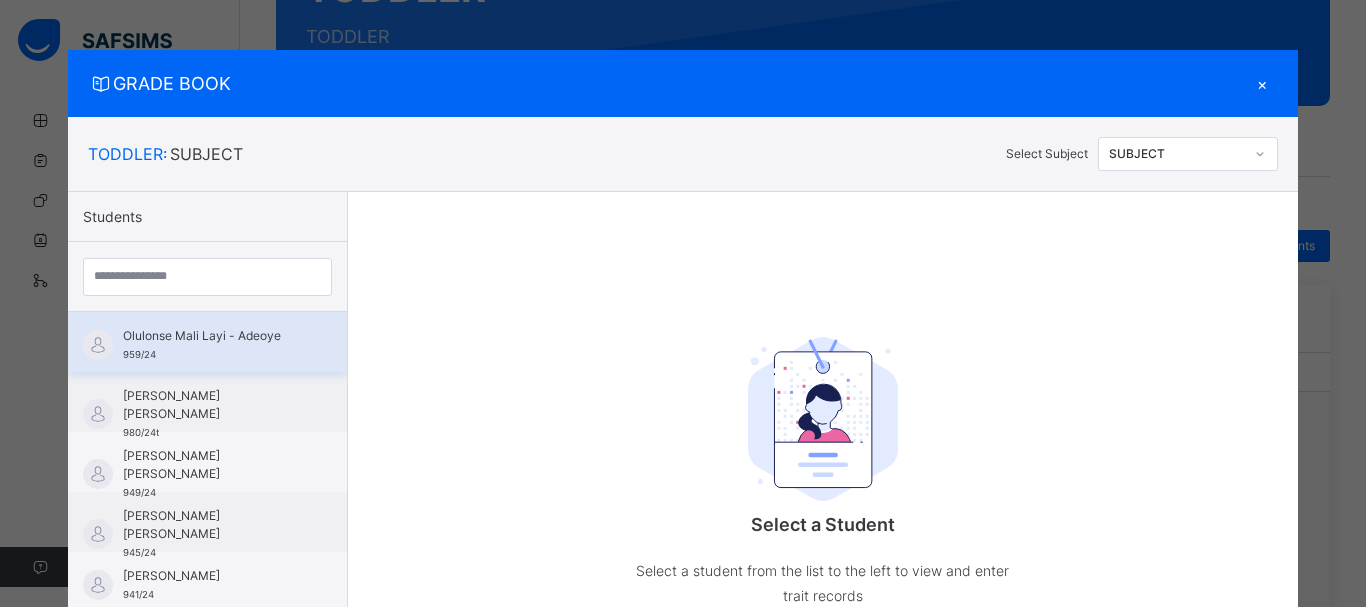 click on "Olulonse Mali Layi - Adeoye" at bounding box center (212, 336) 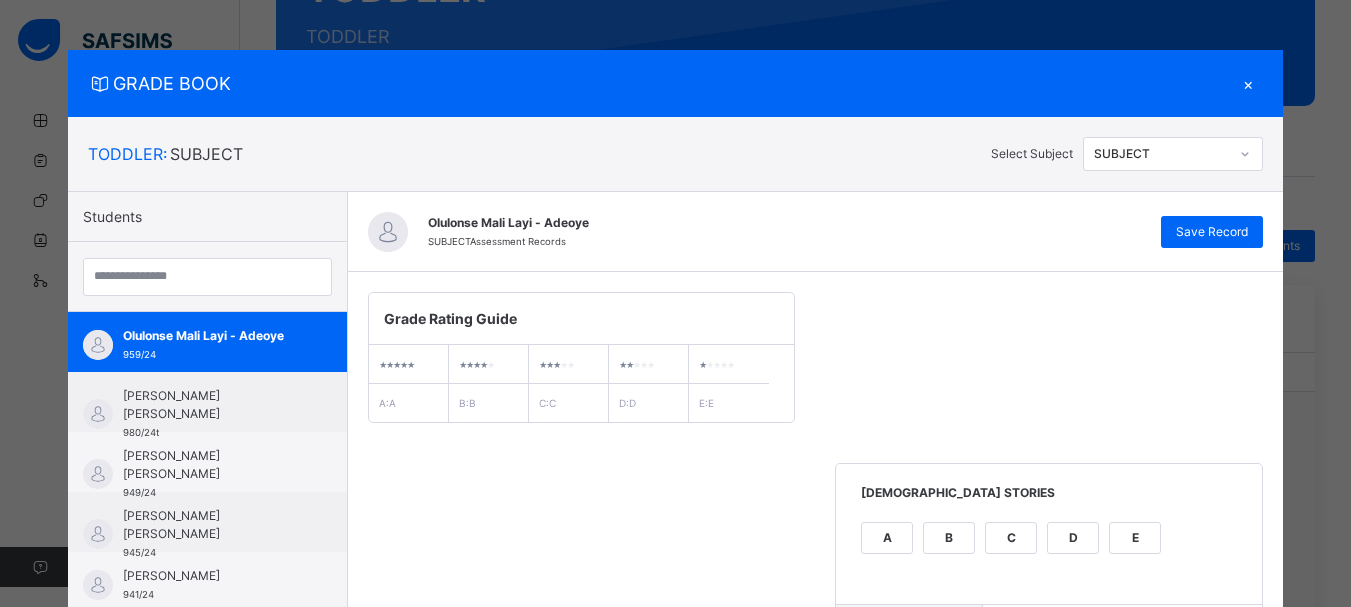 click on "**********" at bounding box center [816, 1172] 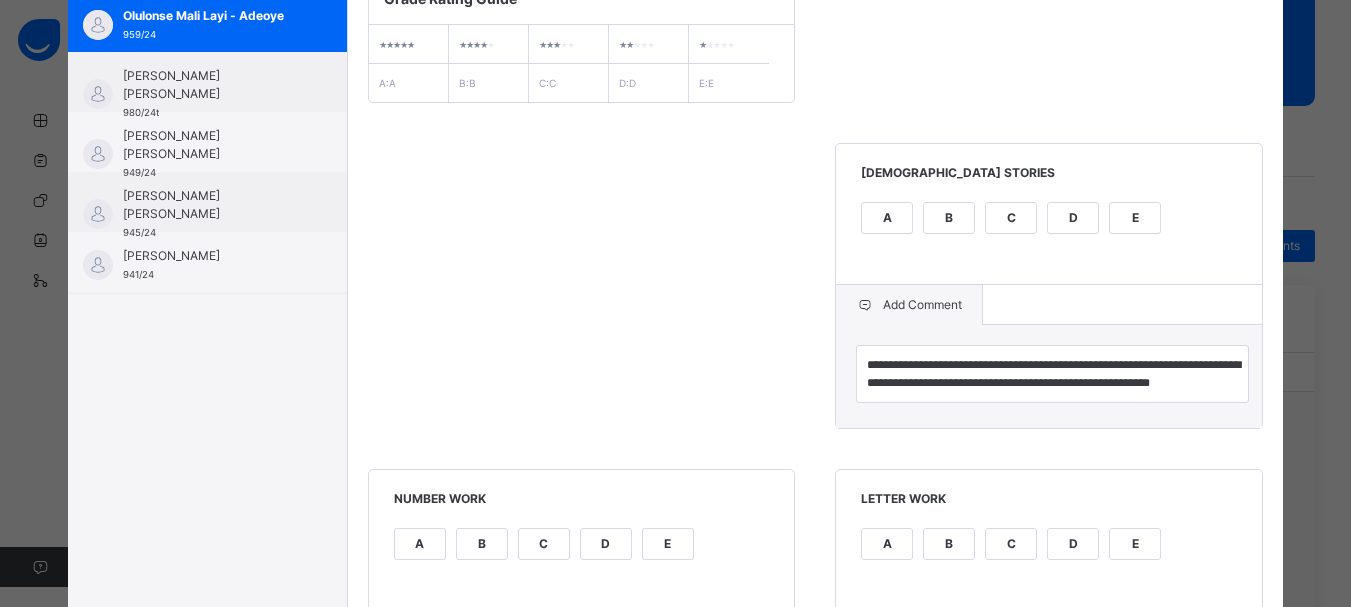 scroll, scrollTop: 280, scrollLeft: 0, axis: vertical 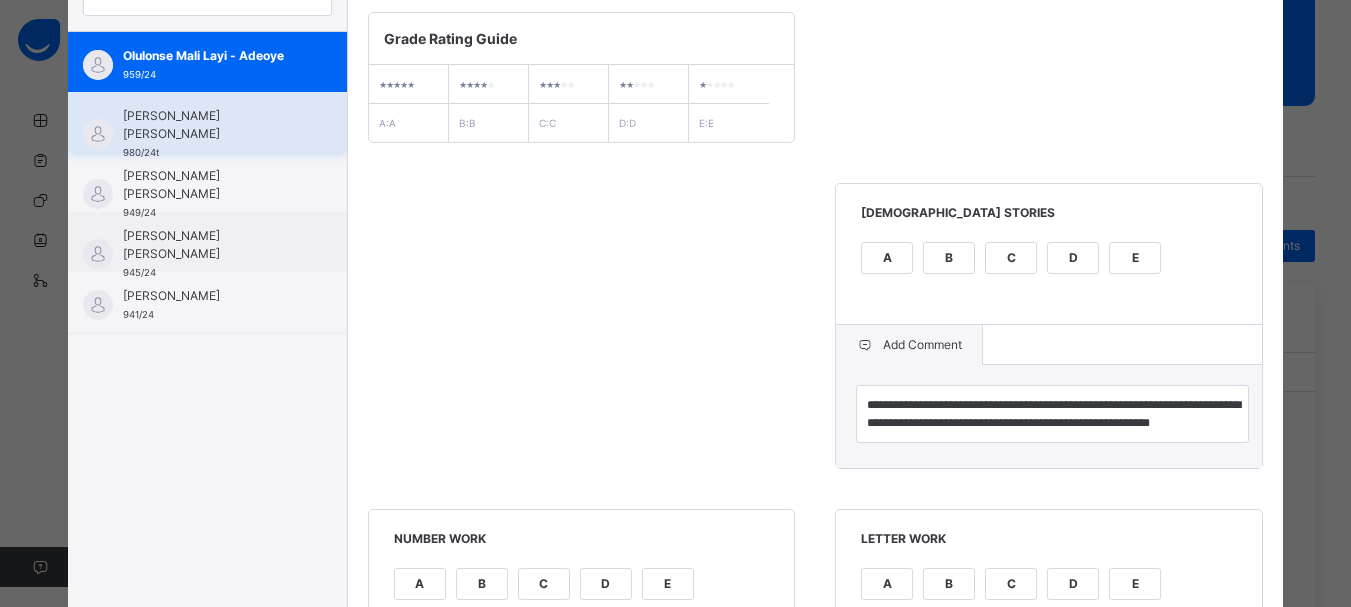 click on "[PERSON_NAME] [PERSON_NAME]" at bounding box center [212, 125] 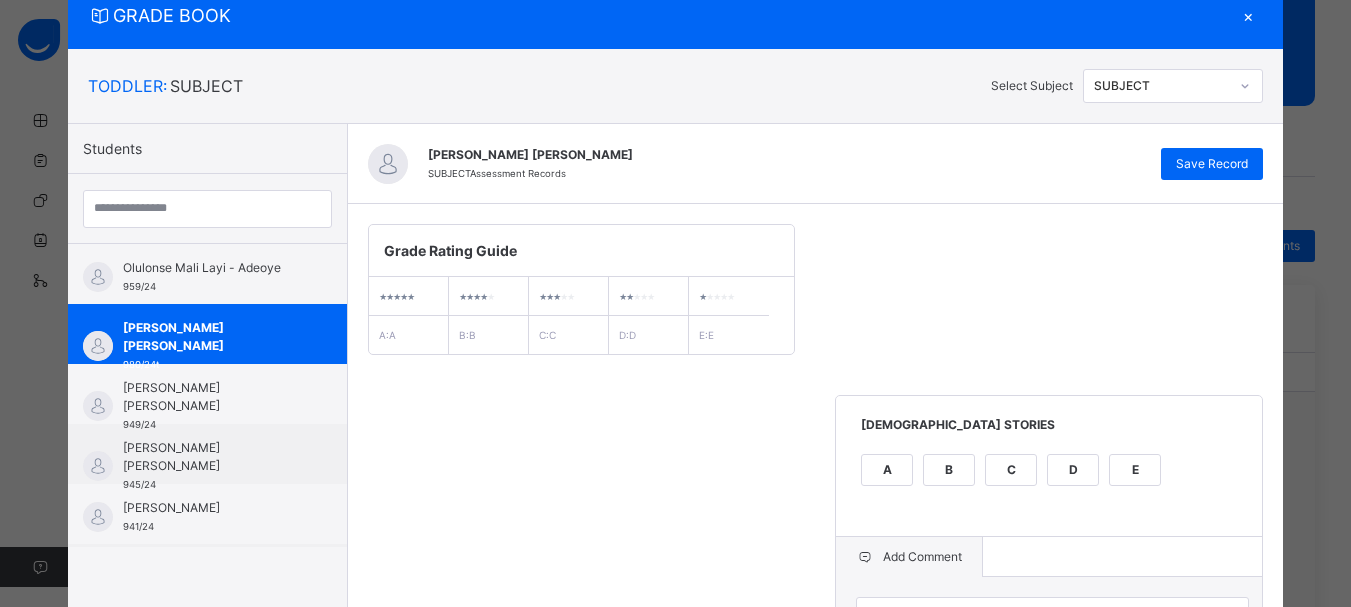 scroll, scrollTop: 280, scrollLeft: 0, axis: vertical 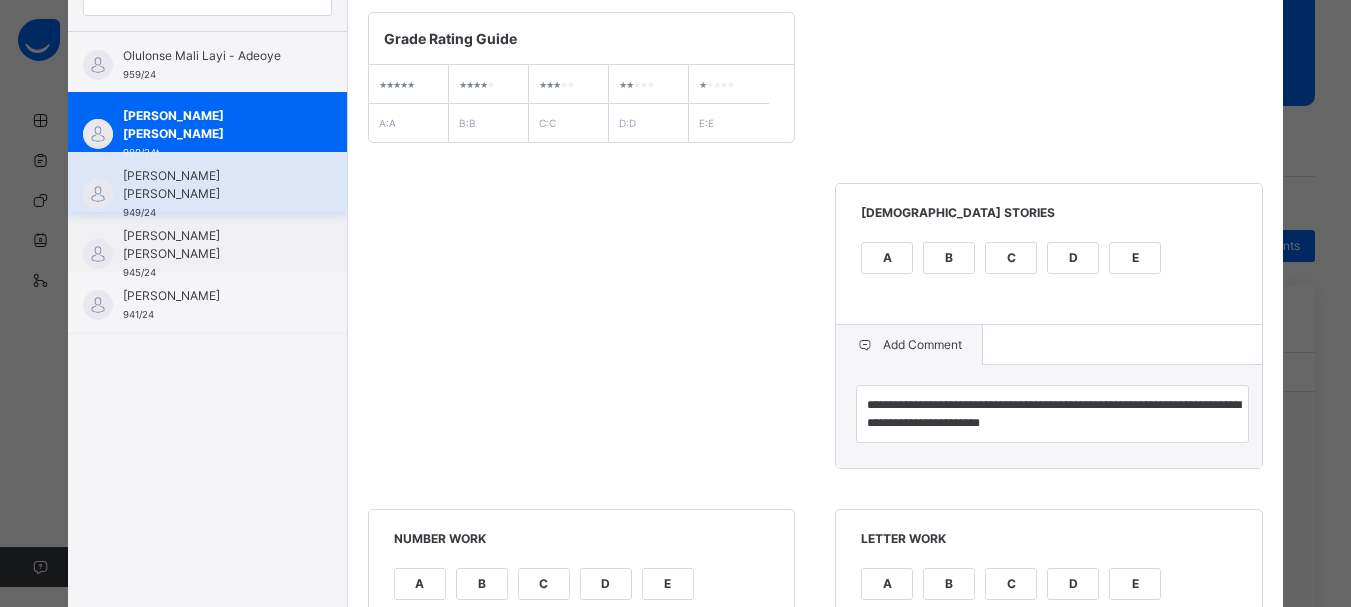 click on "[PERSON_NAME] [PERSON_NAME]" at bounding box center [212, 185] 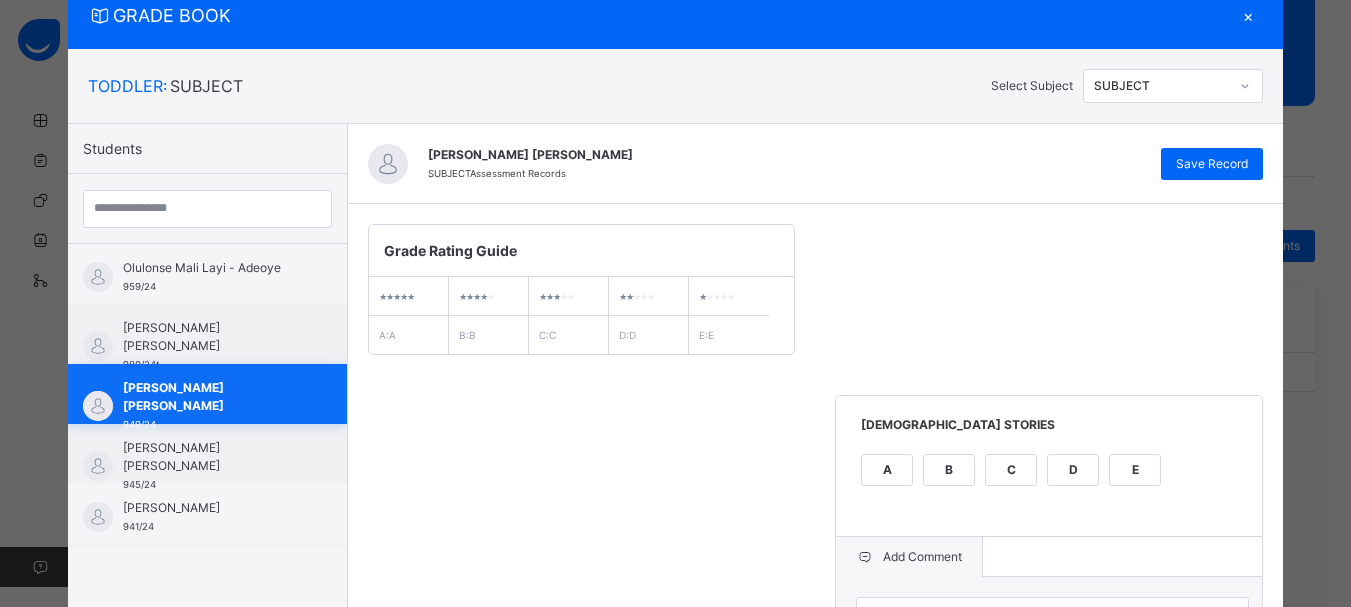 scroll, scrollTop: 280, scrollLeft: 0, axis: vertical 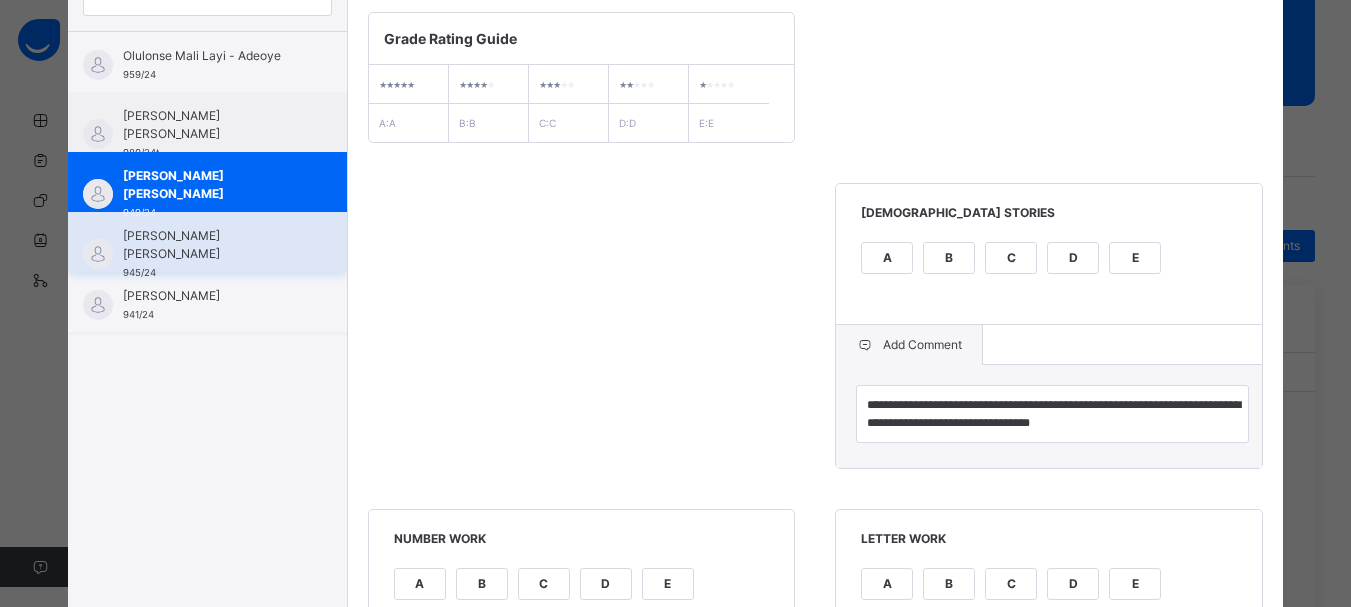 click on "945/24" at bounding box center (139, 272) 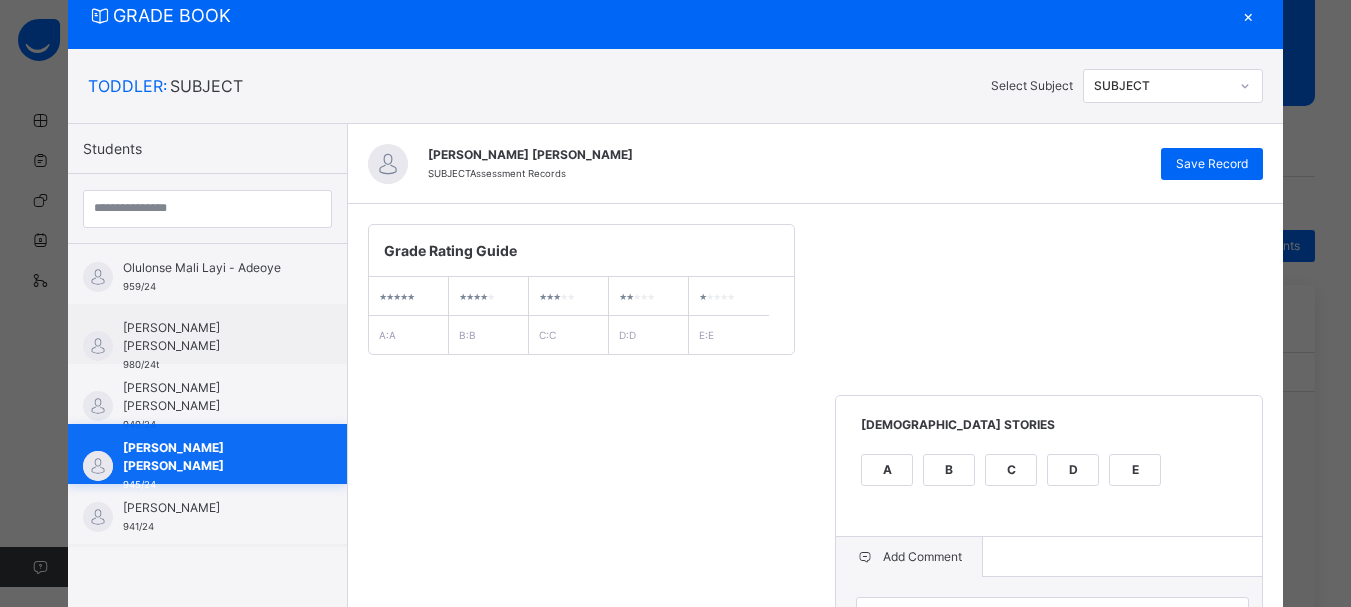 scroll, scrollTop: 280, scrollLeft: 0, axis: vertical 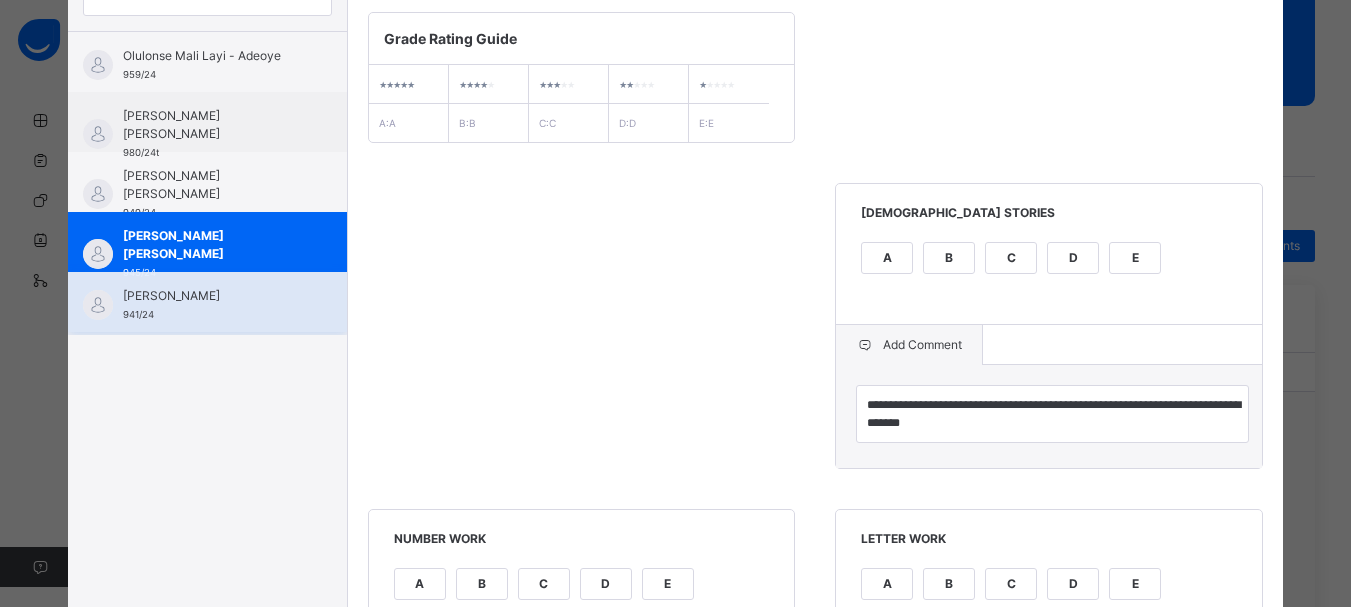 click on "[PERSON_NAME] 941/24" at bounding box center (212, 305) 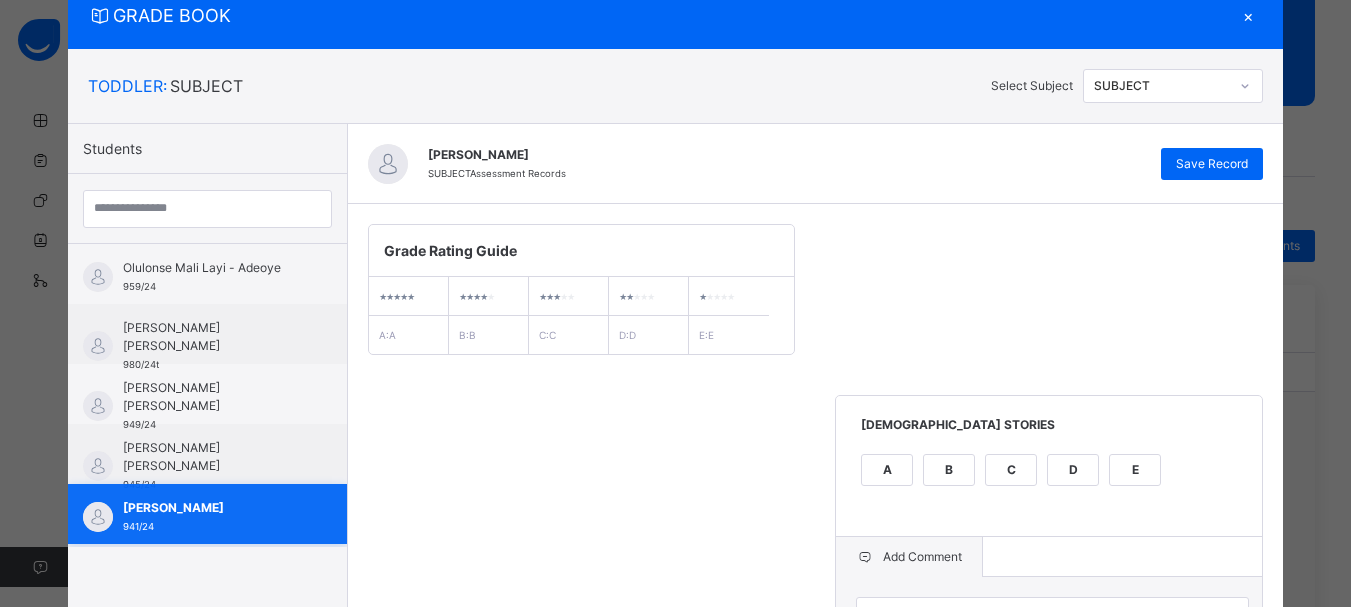 scroll, scrollTop: 280, scrollLeft: 0, axis: vertical 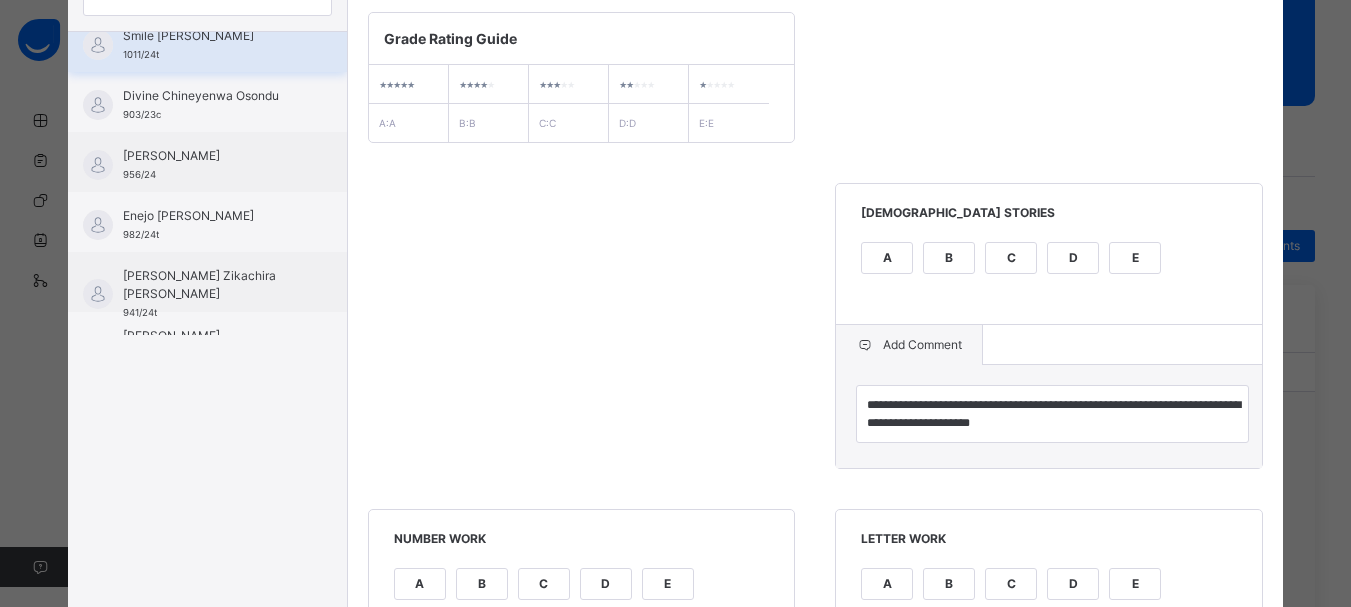 click on "Smile [PERSON_NAME]" at bounding box center [212, 36] 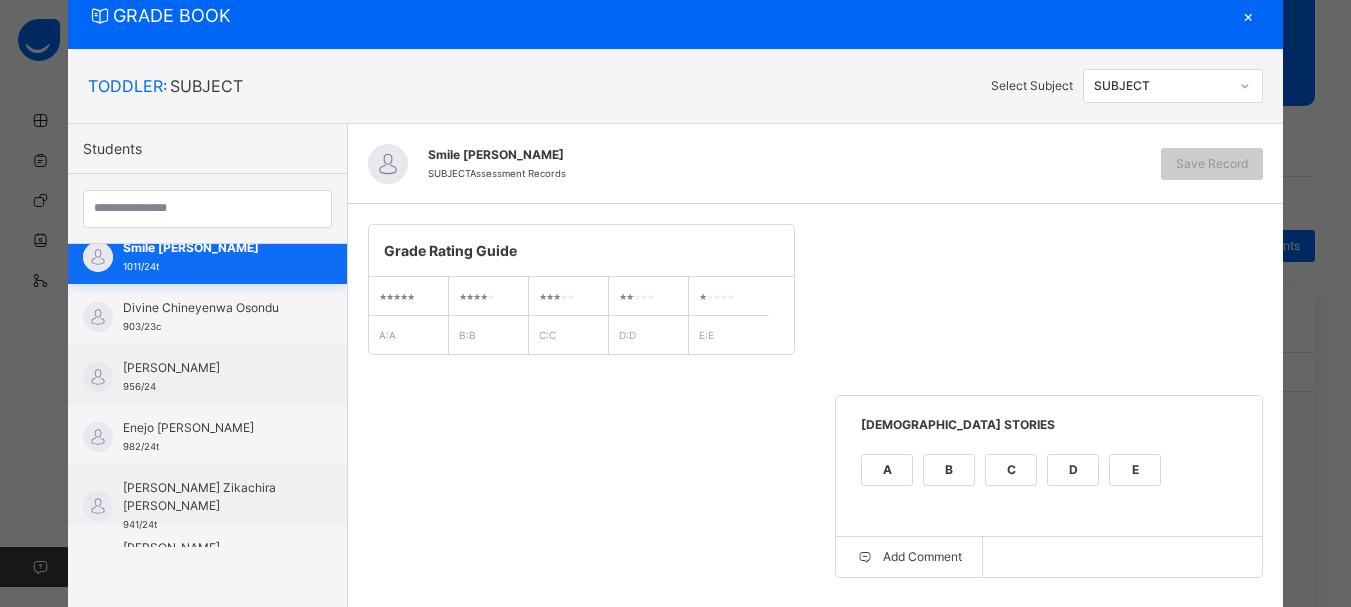 scroll, scrollTop: 280, scrollLeft: 0, axis: vertical 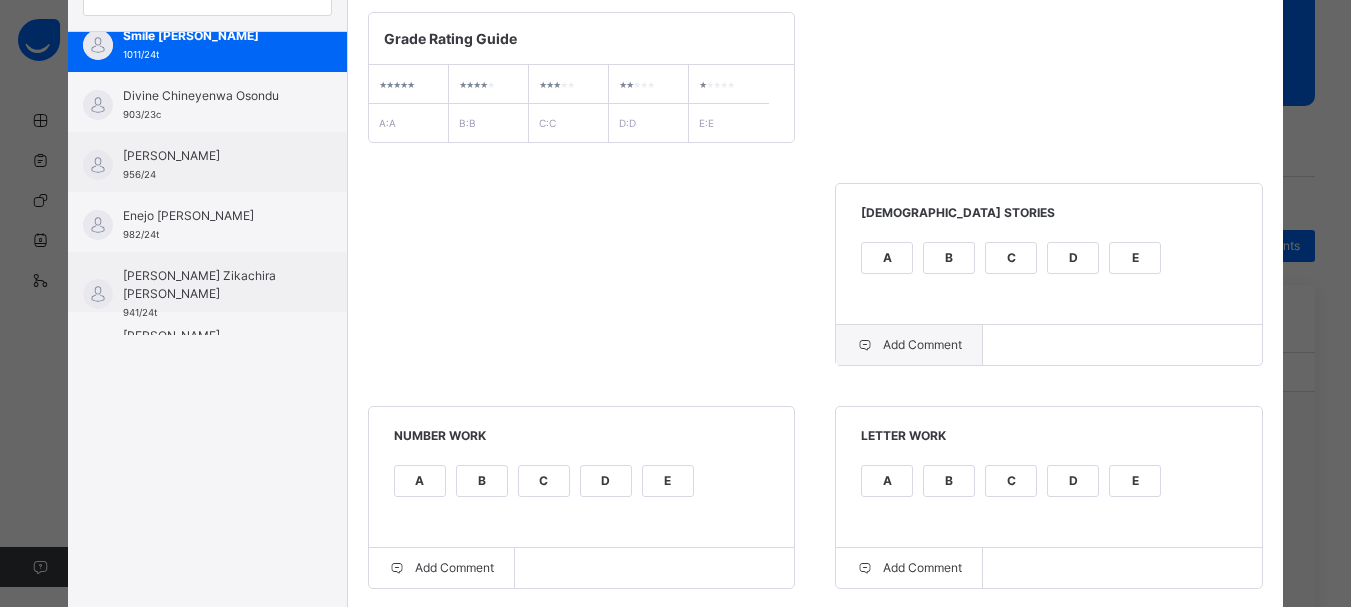 click on "Add Comment" at bounding box center (909, 345) 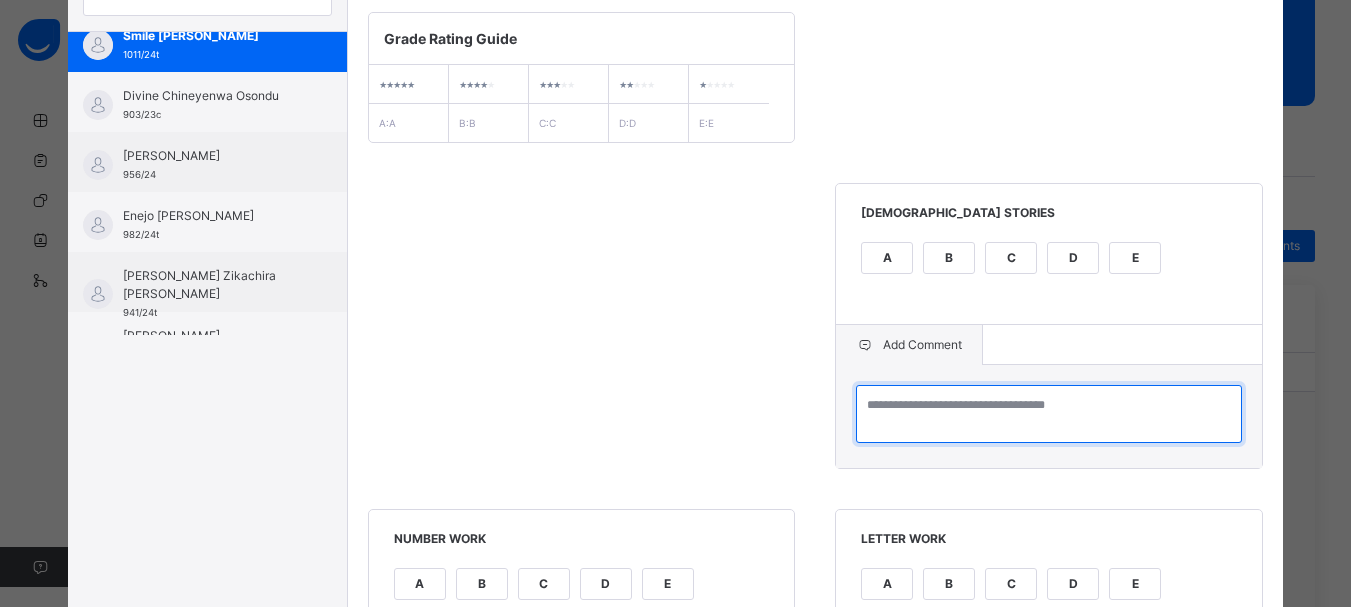 click at bounding box center (1049, 414) 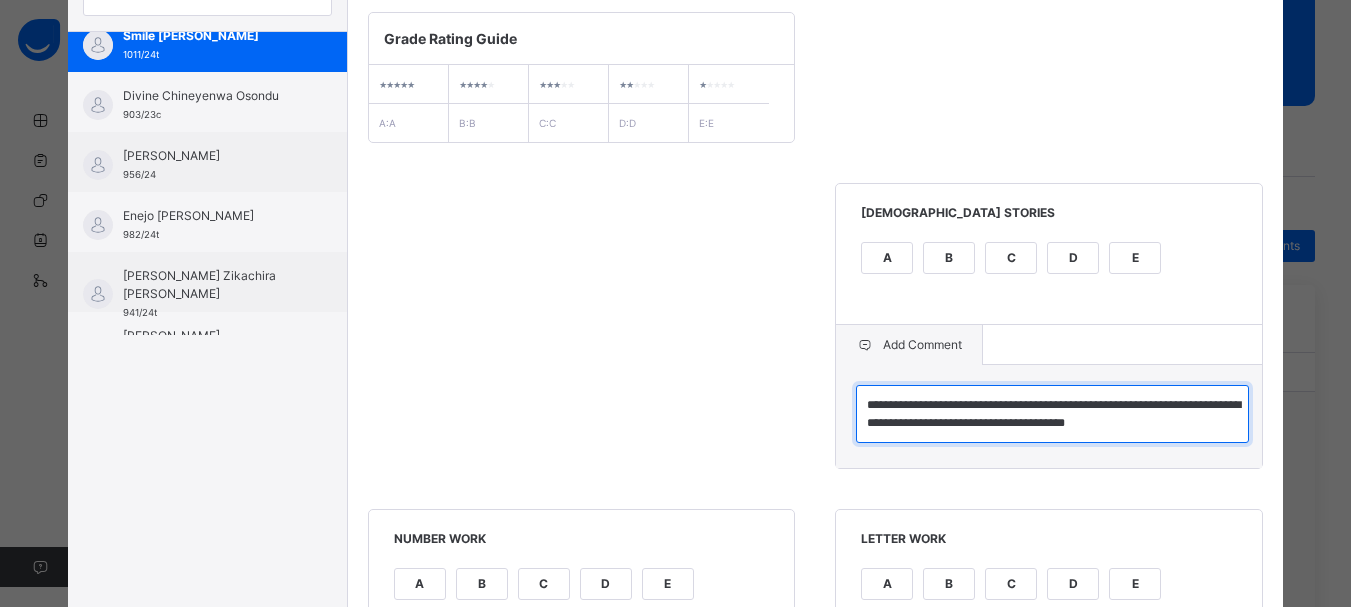 type on "**********" 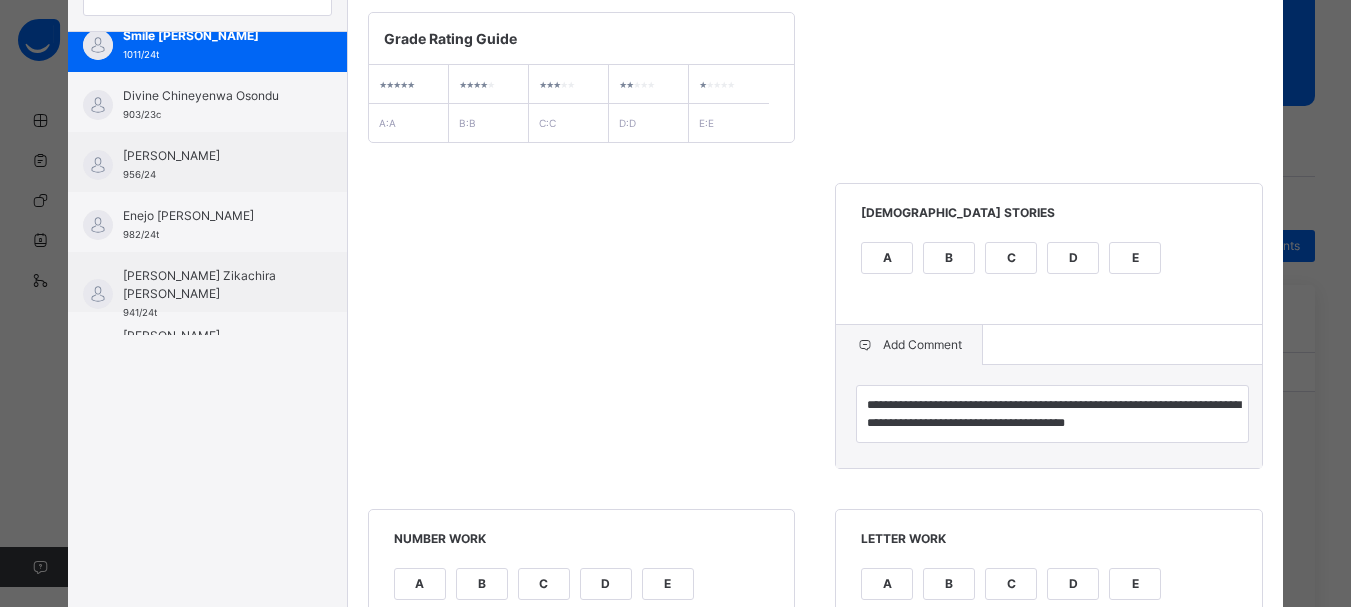 click on "**********" at bounding box center [816, 686] 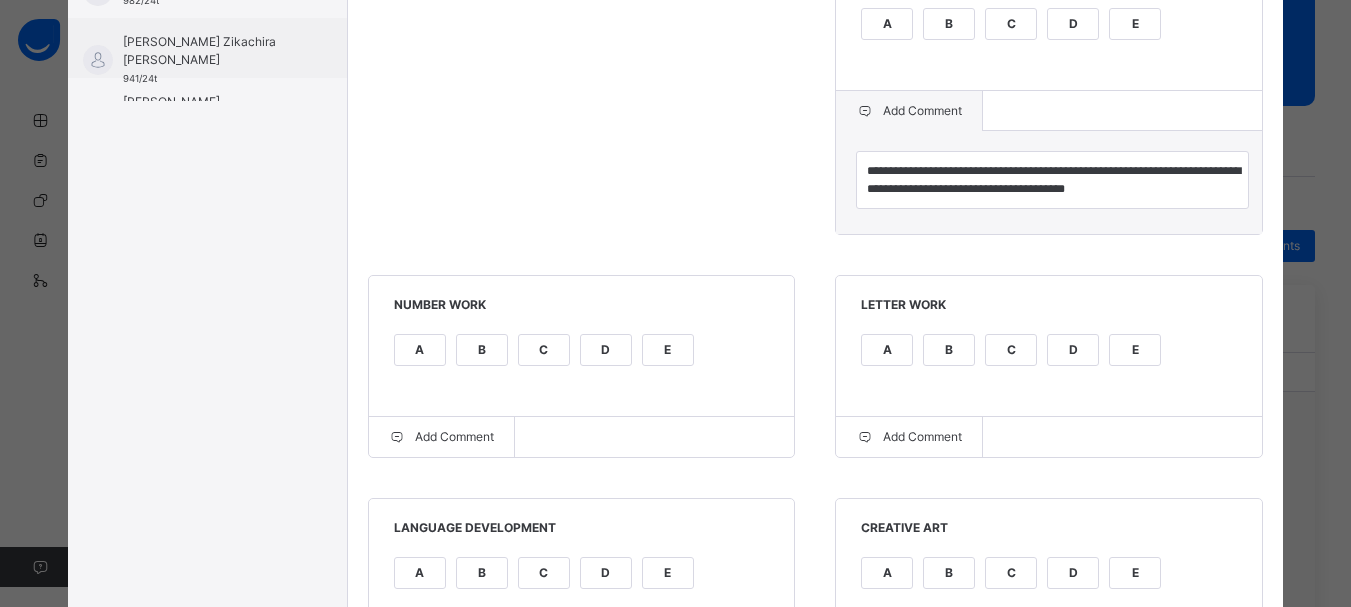 scroll, scrollTop: 440, scrollLeft: 0, axis: vertical 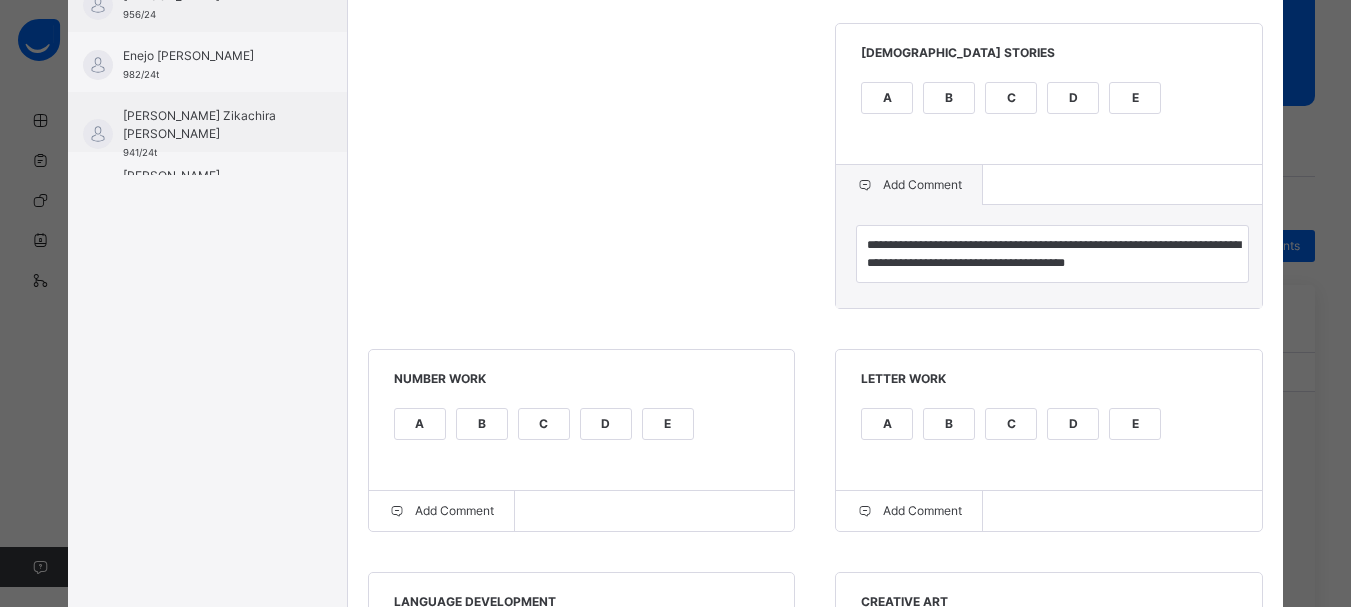click on "B" at bounding box center [949, 98] 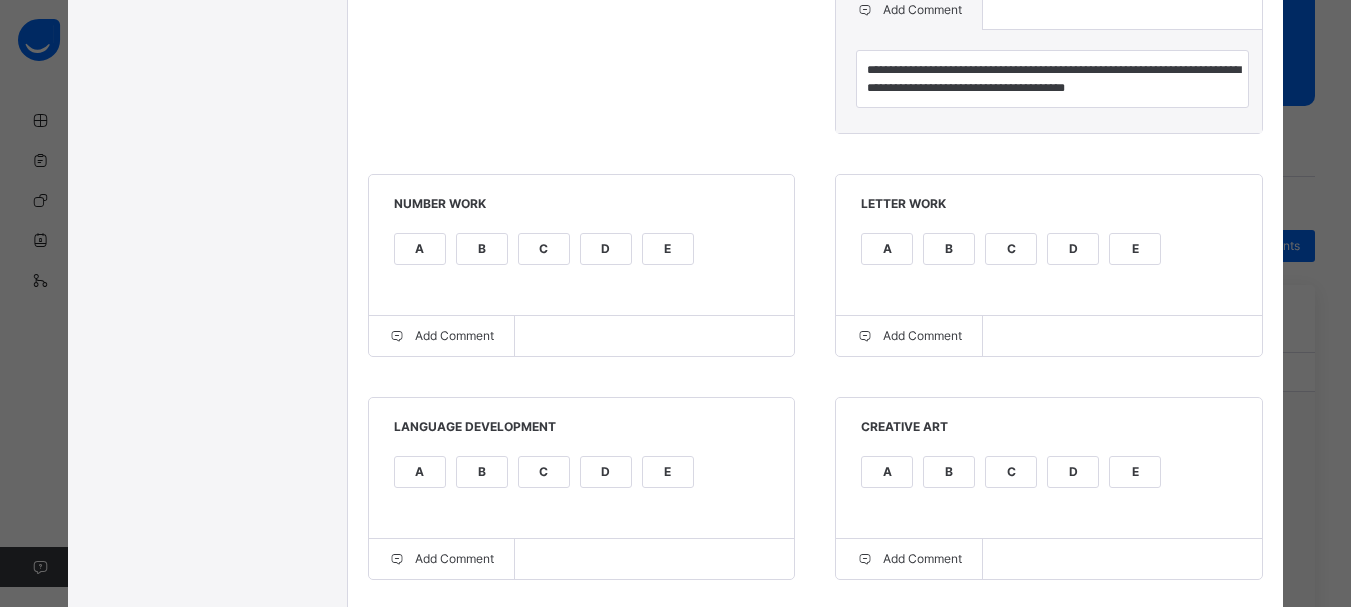 scroll, scrollTop: 640, scrollLeft: 0, axis: vertical 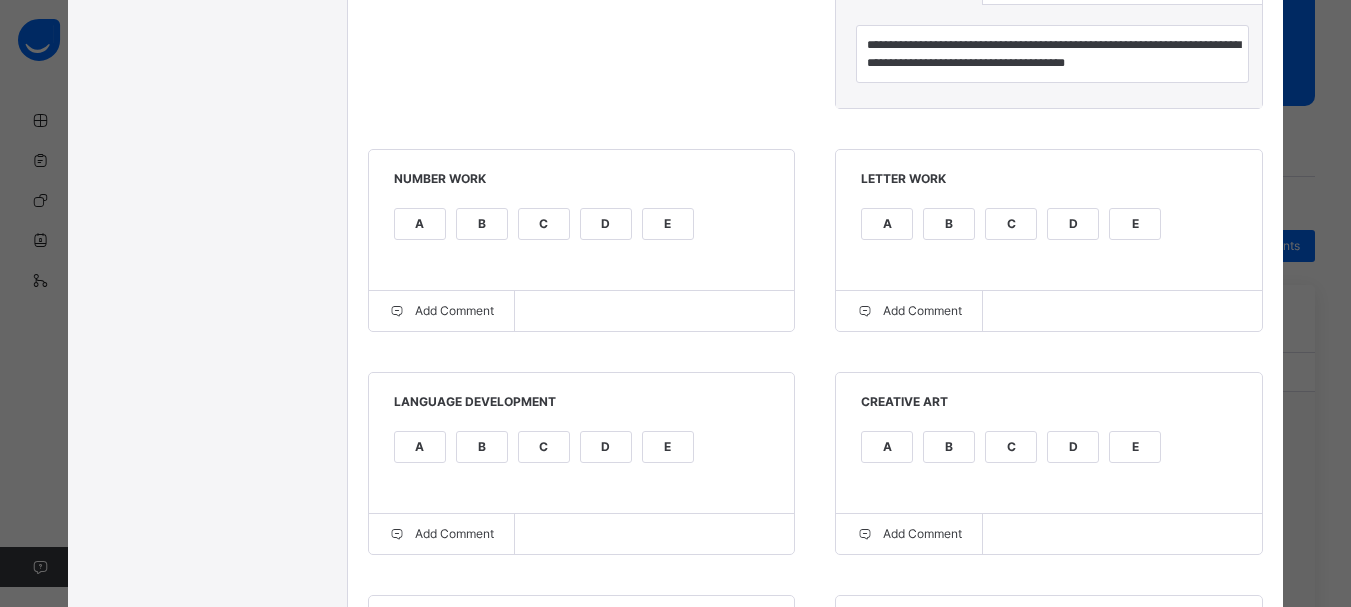 click on "B" at bounding box center [482, 224] 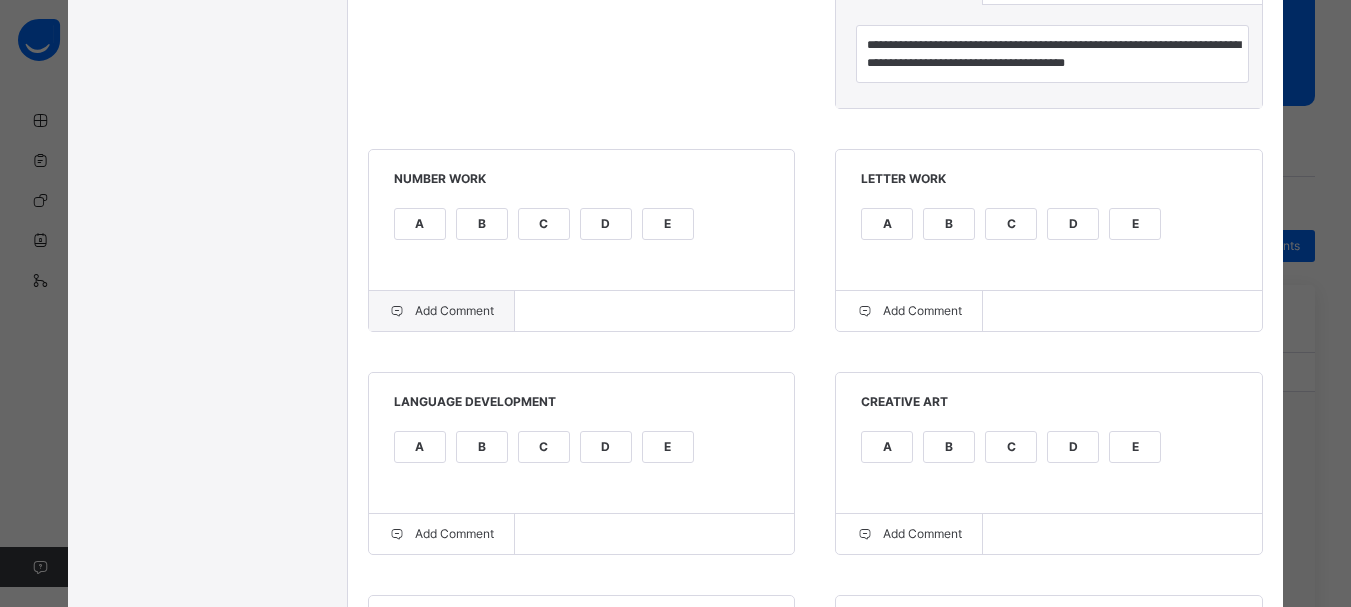 click on "Add Comment" at bounding box center (442, 311) 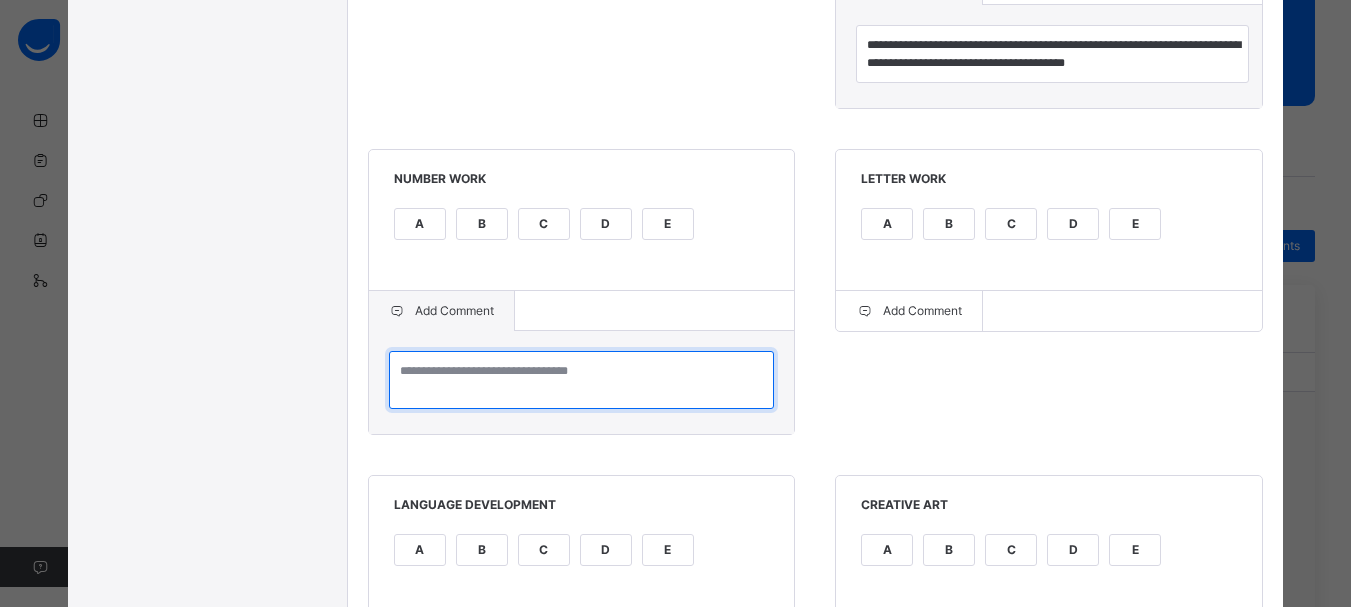 click at bounding box center [582, 380] 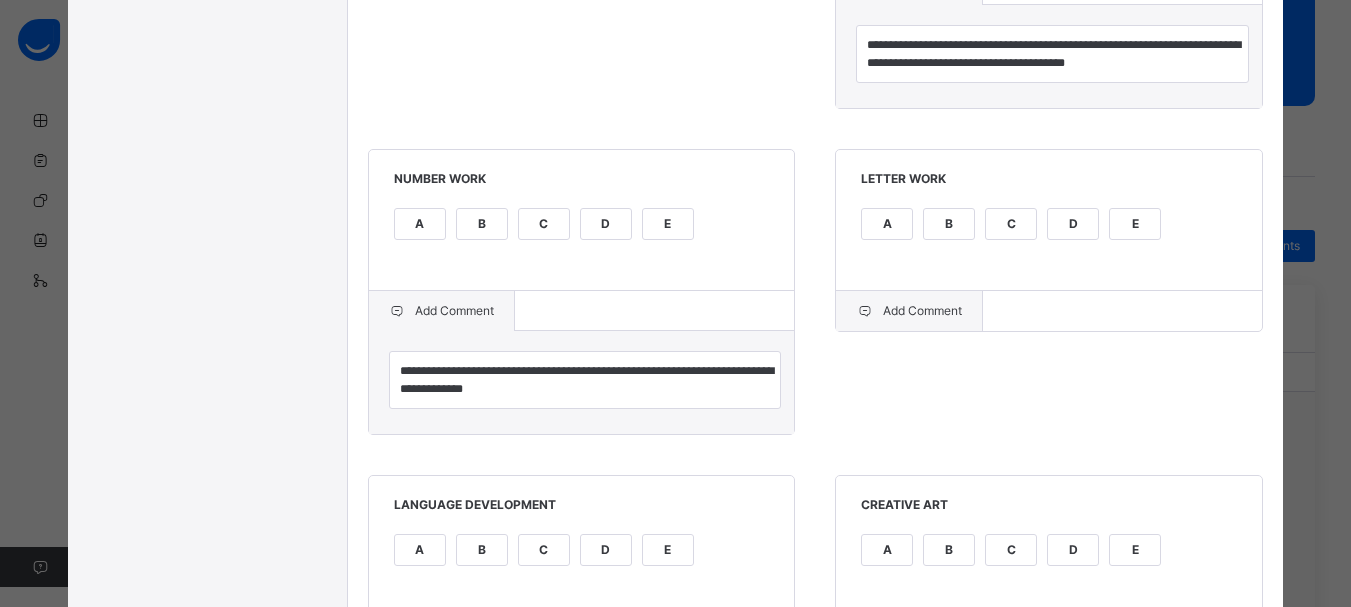 click on "Add Comment" at bounding box center (909, 311) 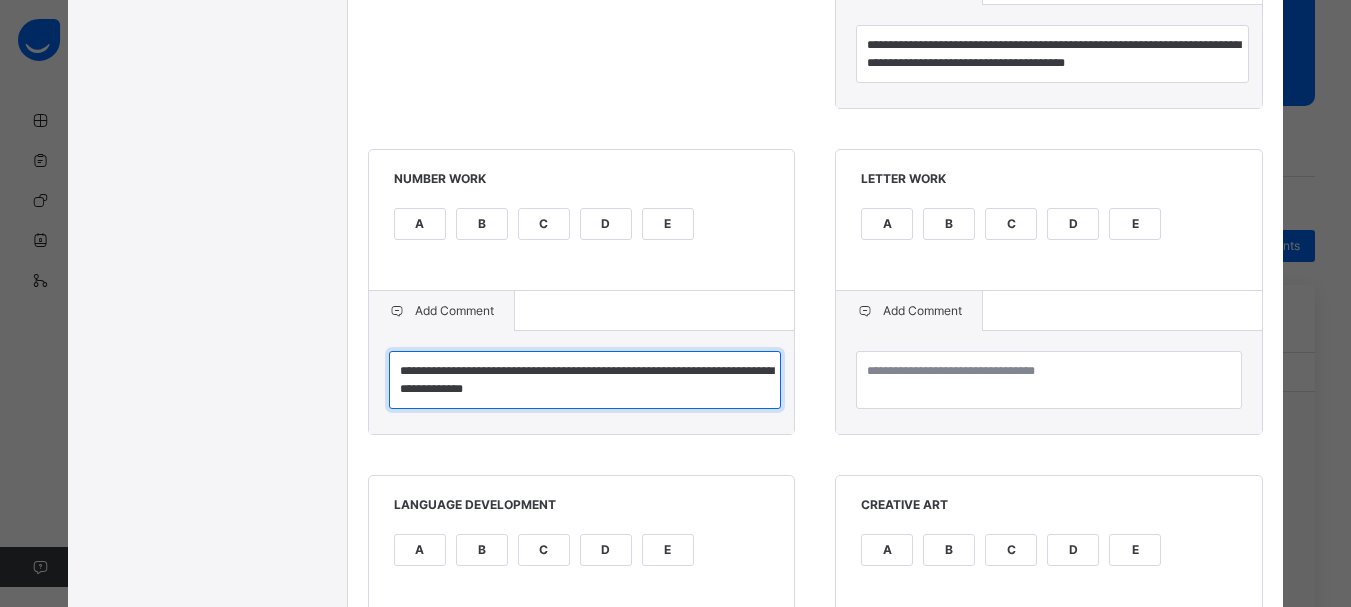 click on "**********" at bounding box center [585, 380] 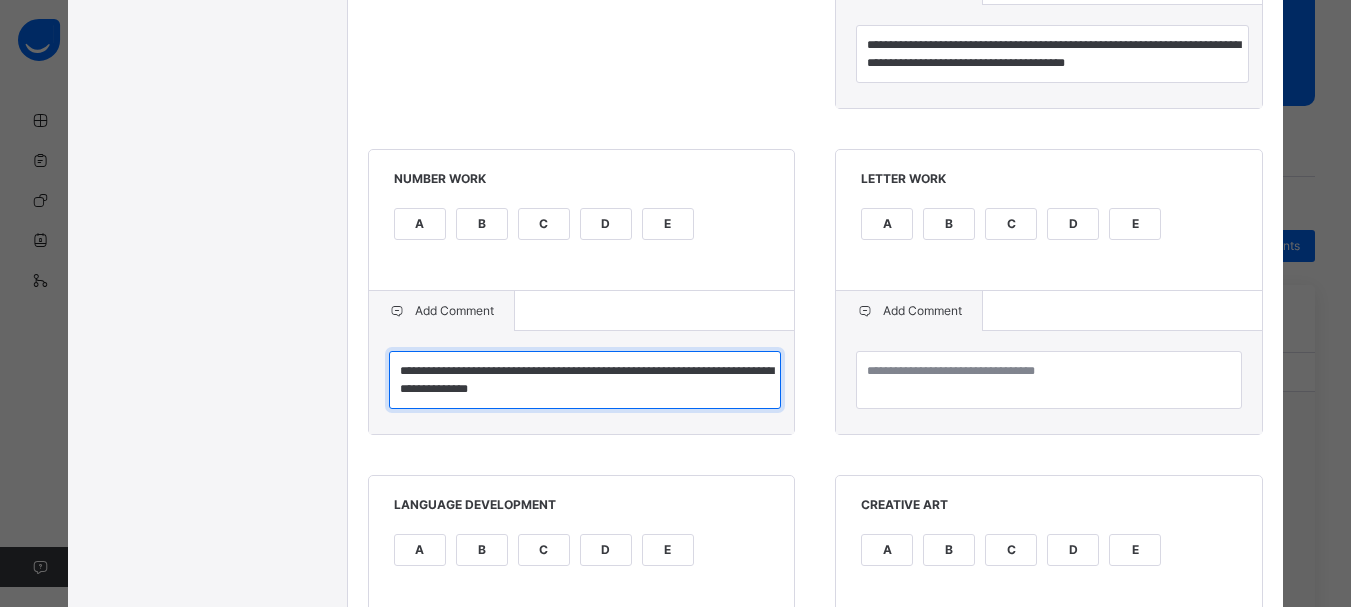 type on "**********" 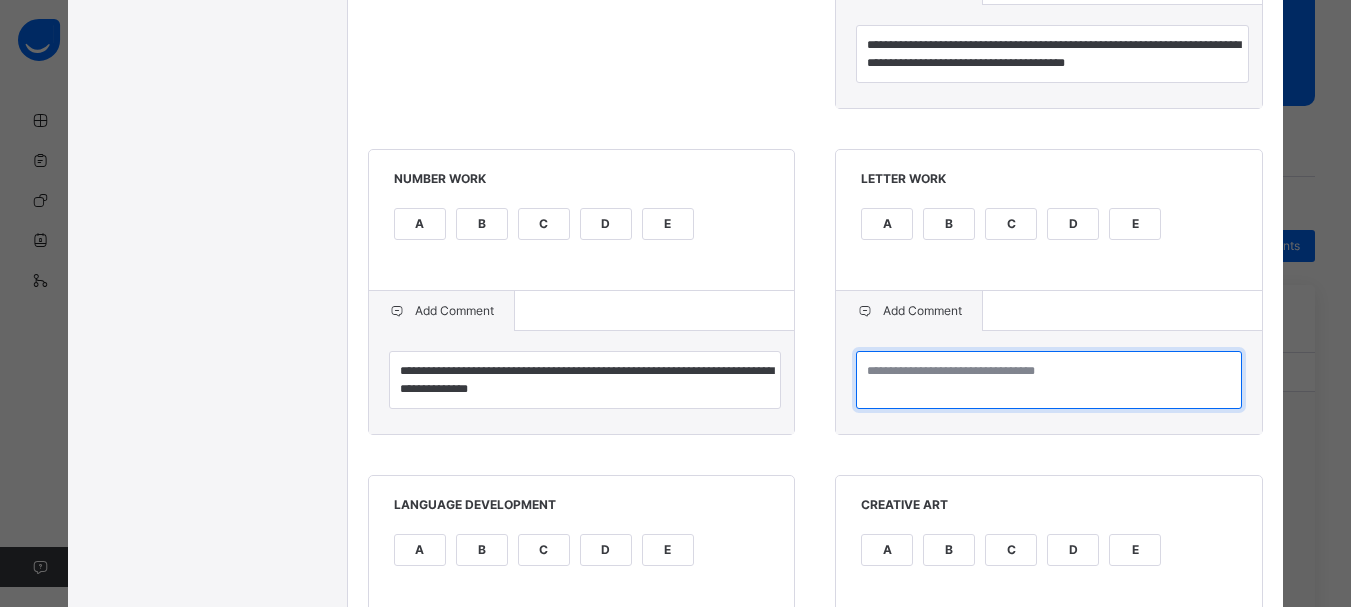 click at bounding box center (1049, 380) 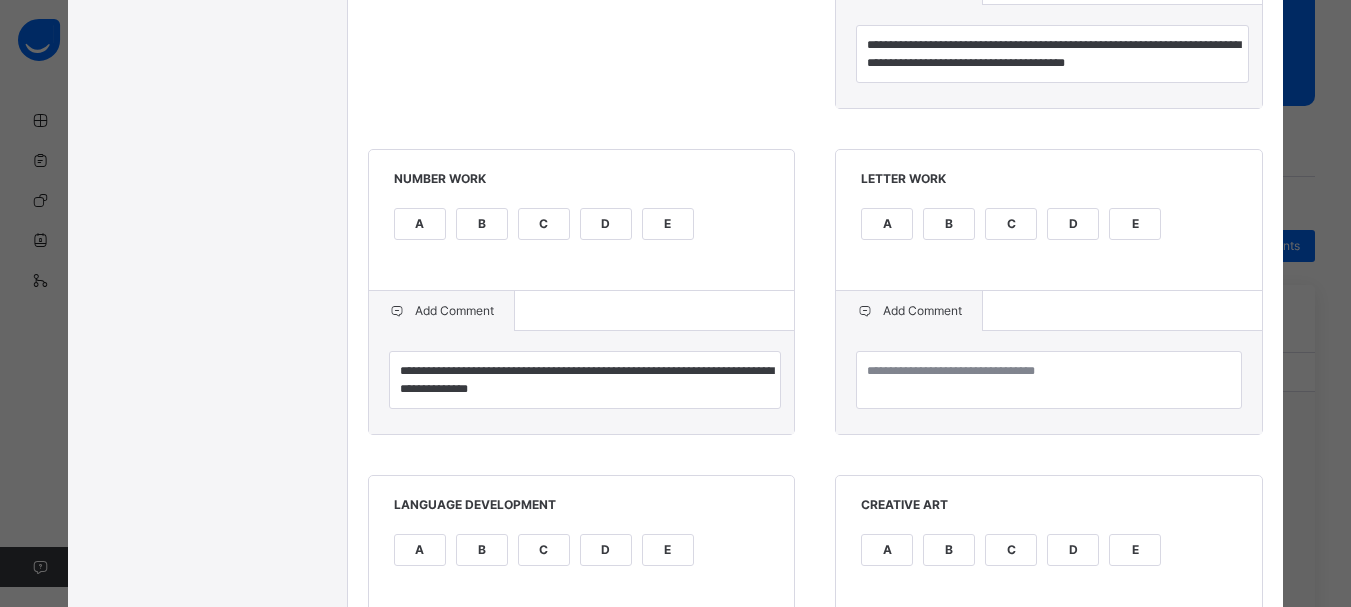 click on "B" at bounding box center (949, 224) 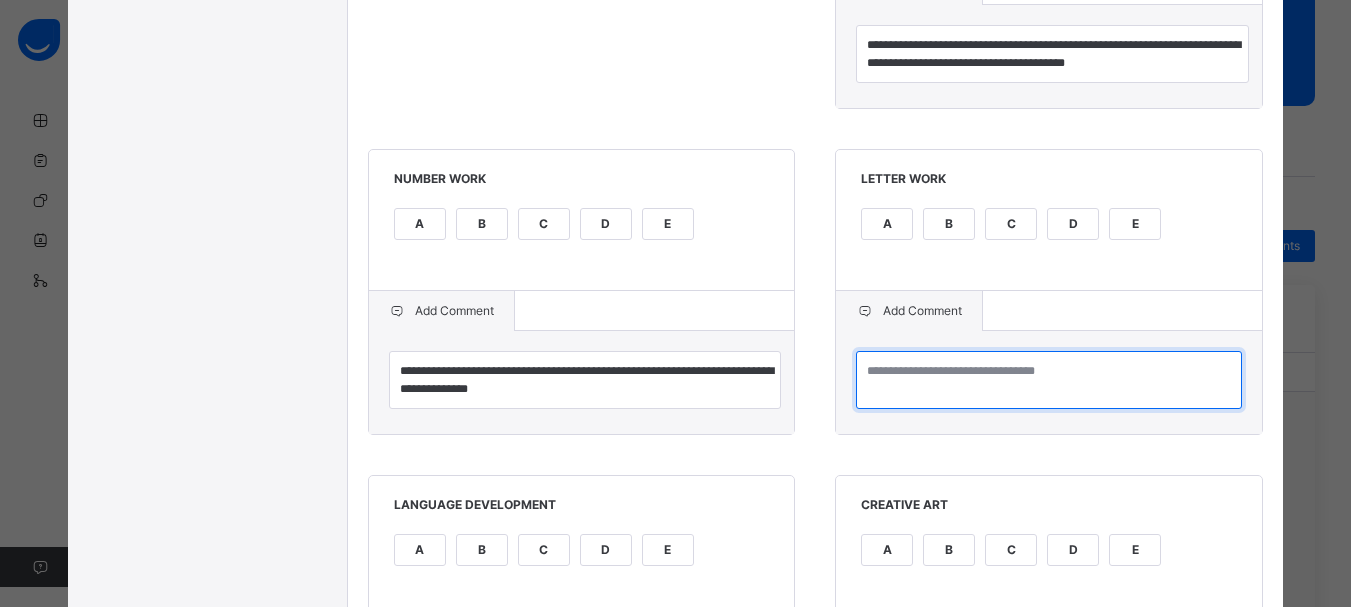 click at bounding box center (1049, 380) 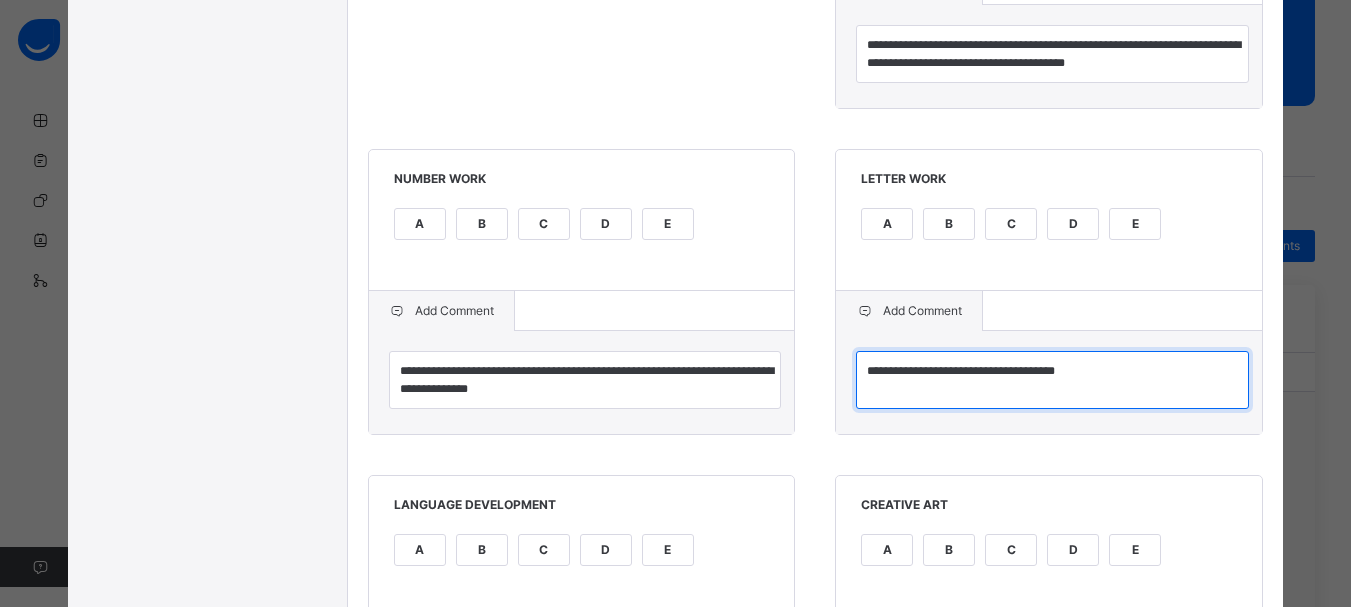 click on "**********" at bounding box center [1052, 380] 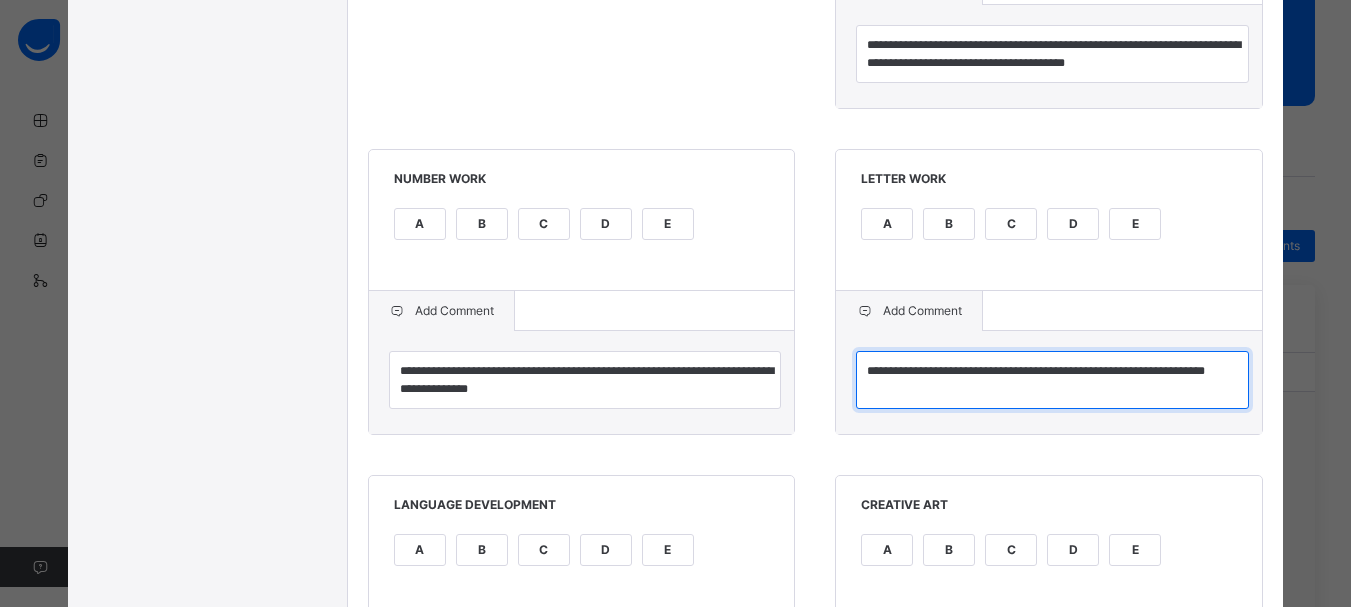 click on "**********" at bounding box center (1052, 380) 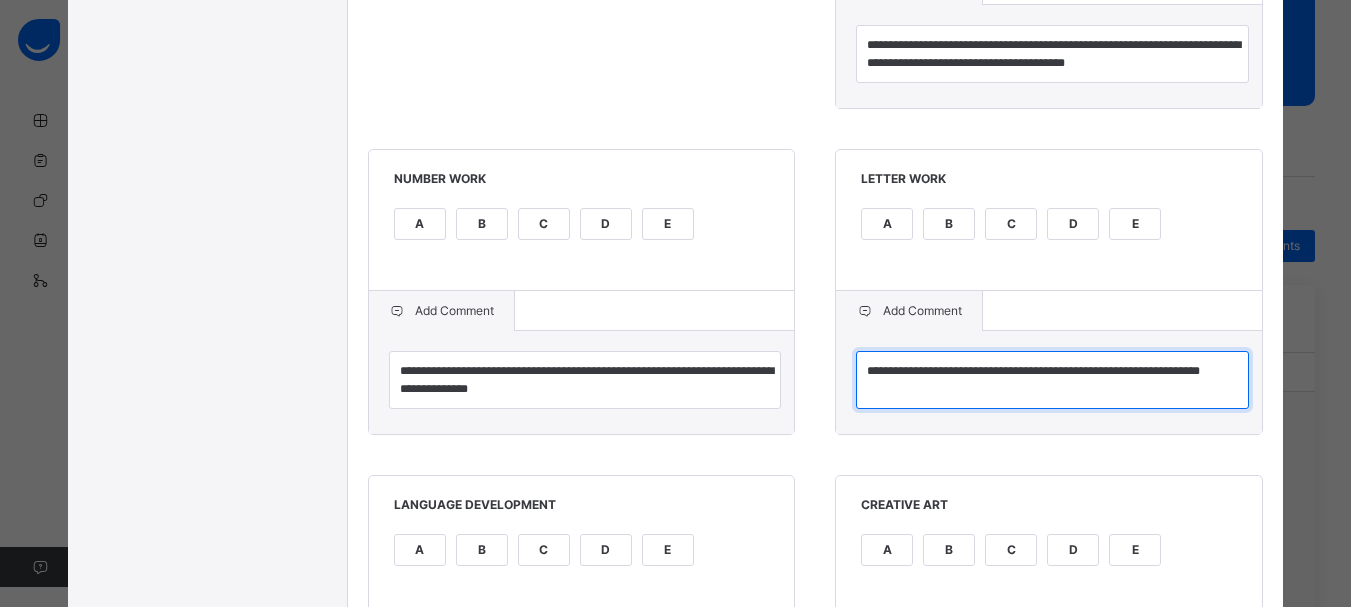 click on "**********" at bounding box center (1052, 380) 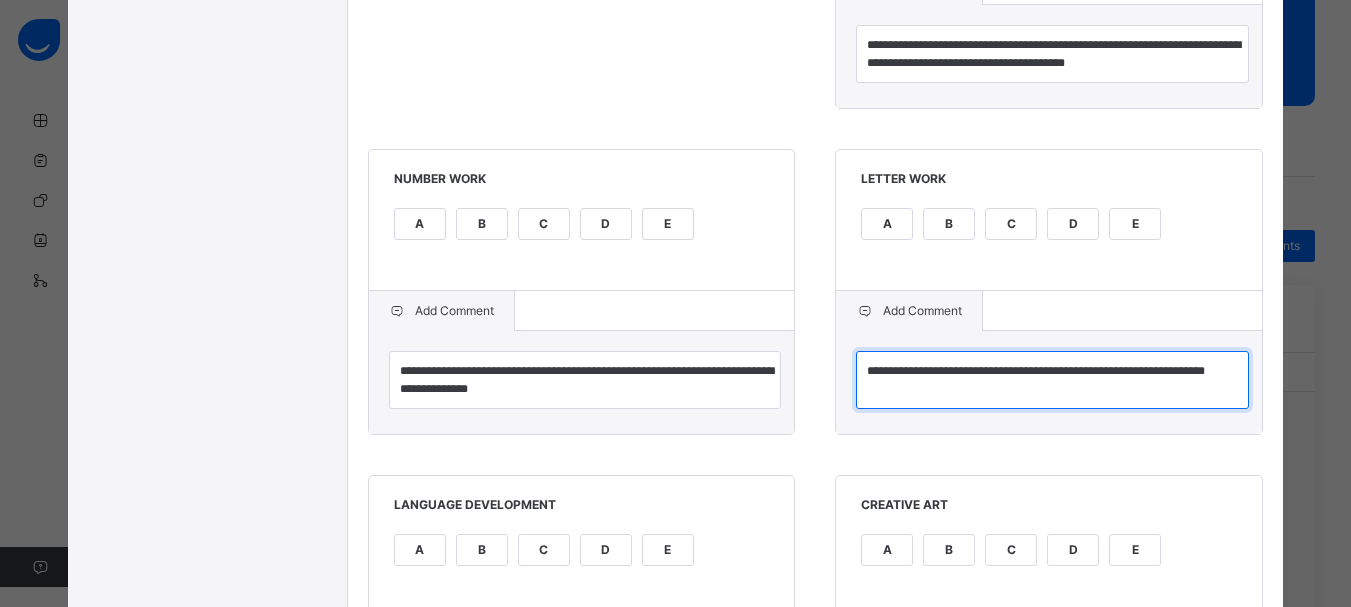click on "**********" at bounding box center (1052, 380) 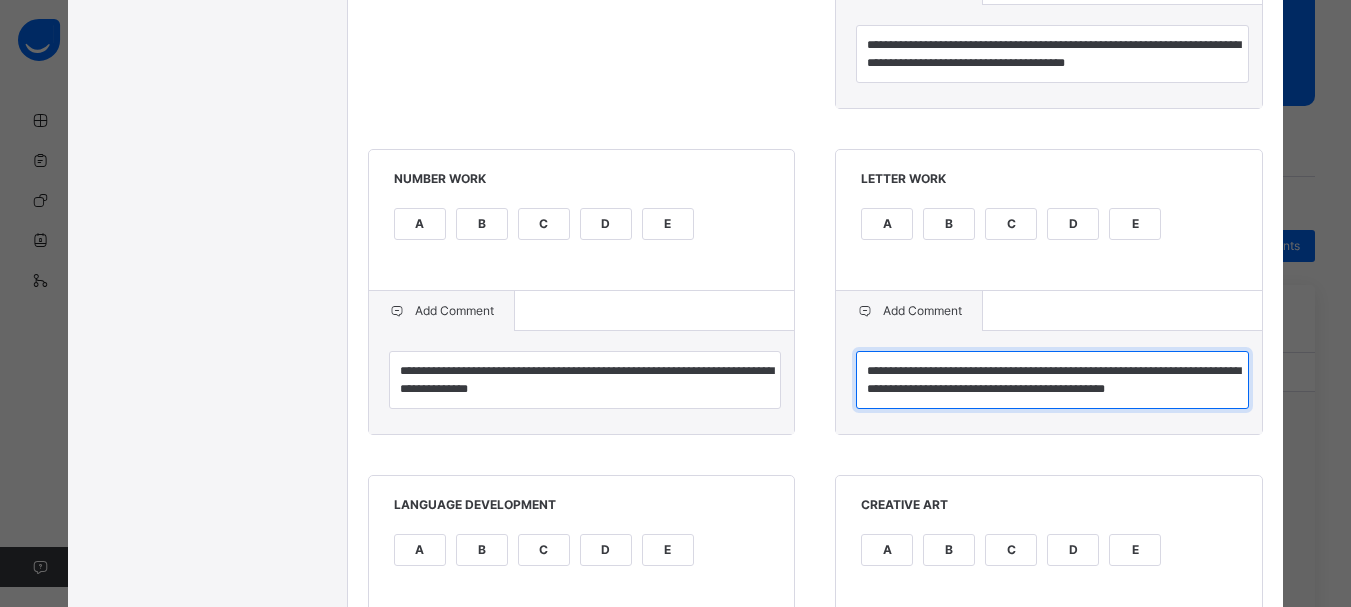 type on "**********" 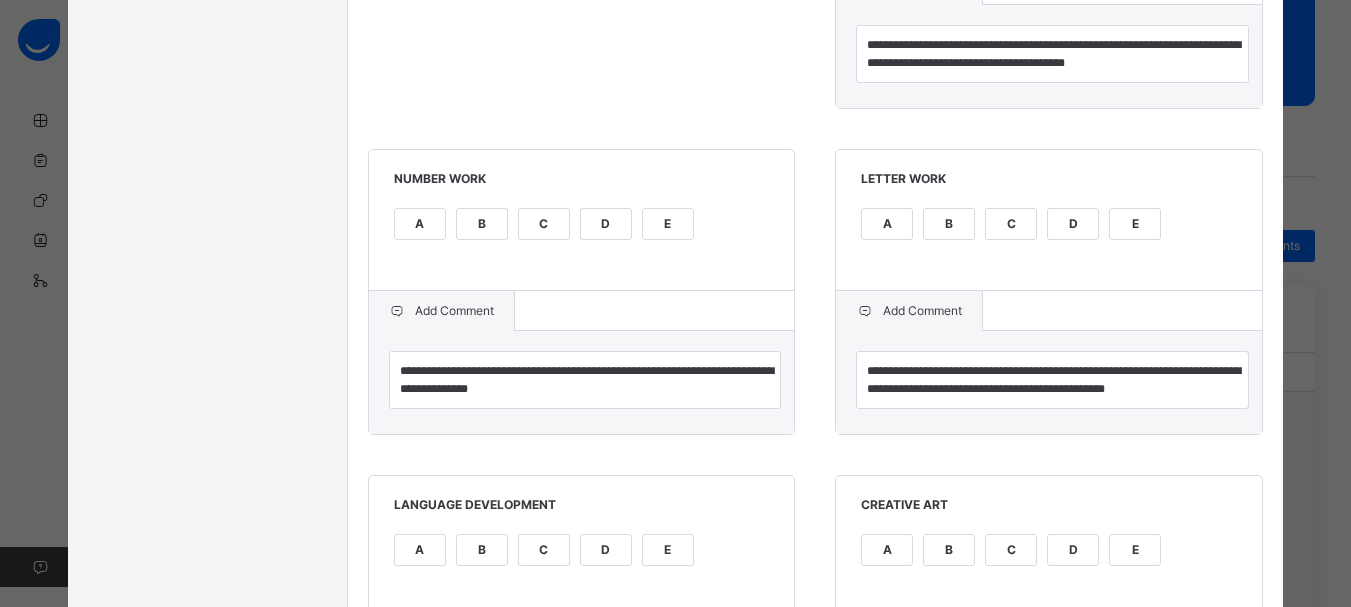 click on "**********" at bounding box center [816, 378] 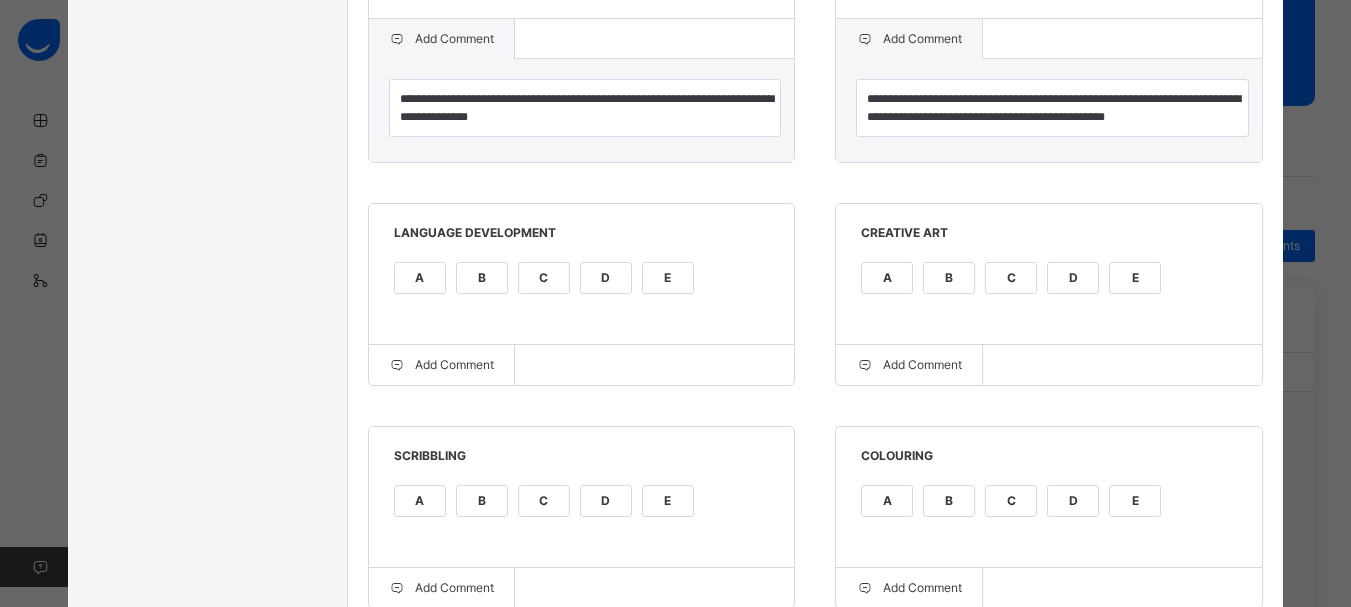 scroll, scrollTop: 1000, scrollLeft: 0, axis: vertical 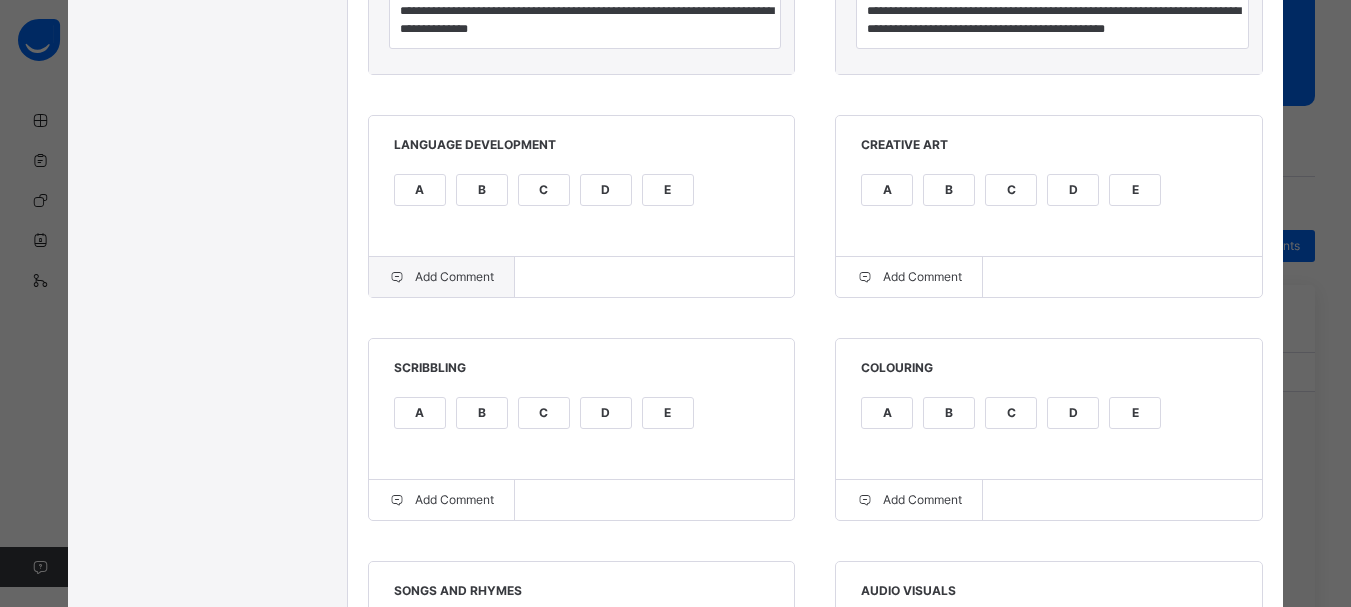 click on "Add Comment" at bounding box center [442, 277] 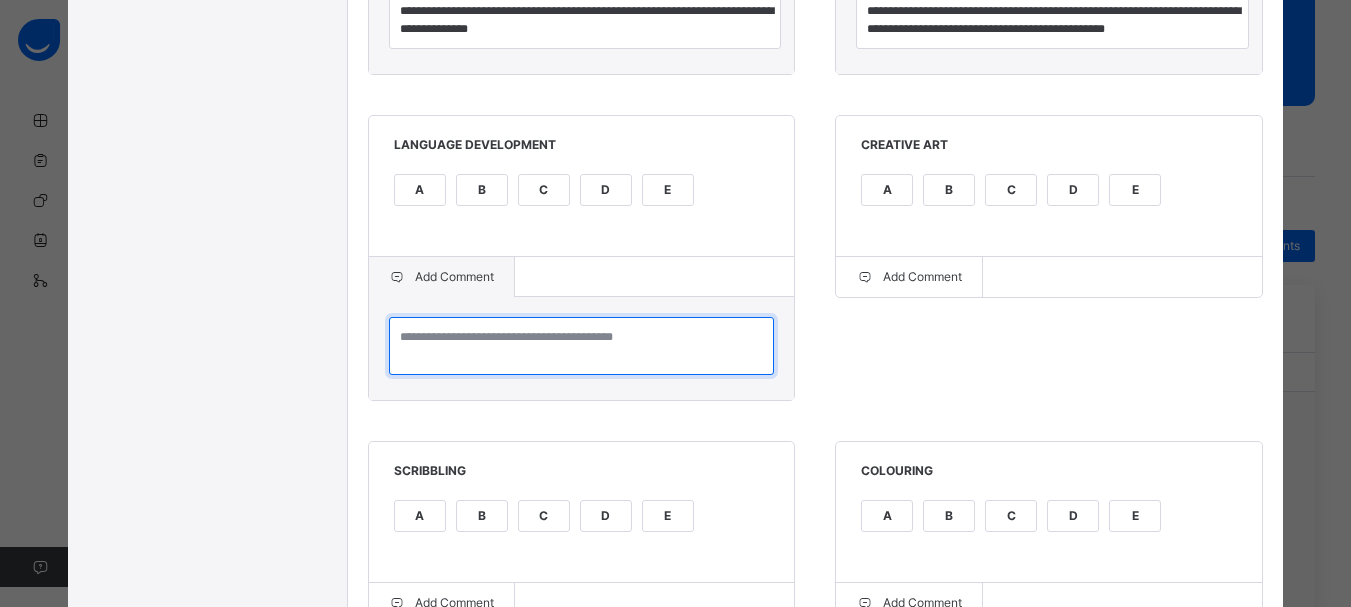 click at bounding box center (582, 346) 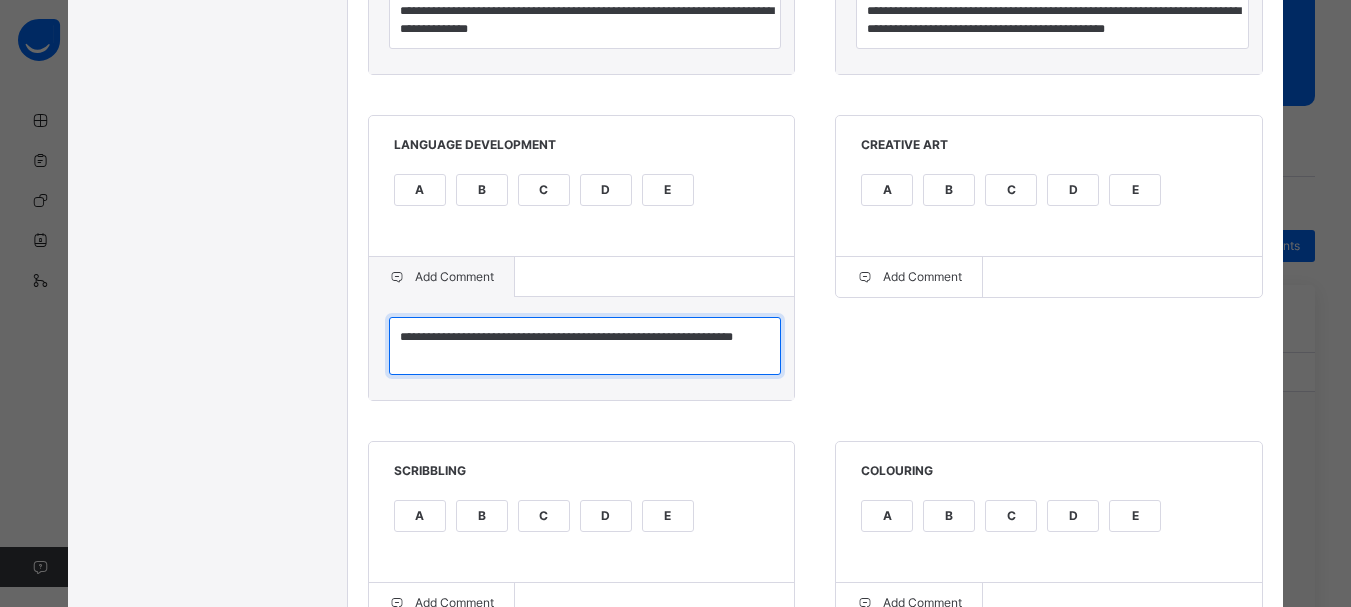 type on "**********" 